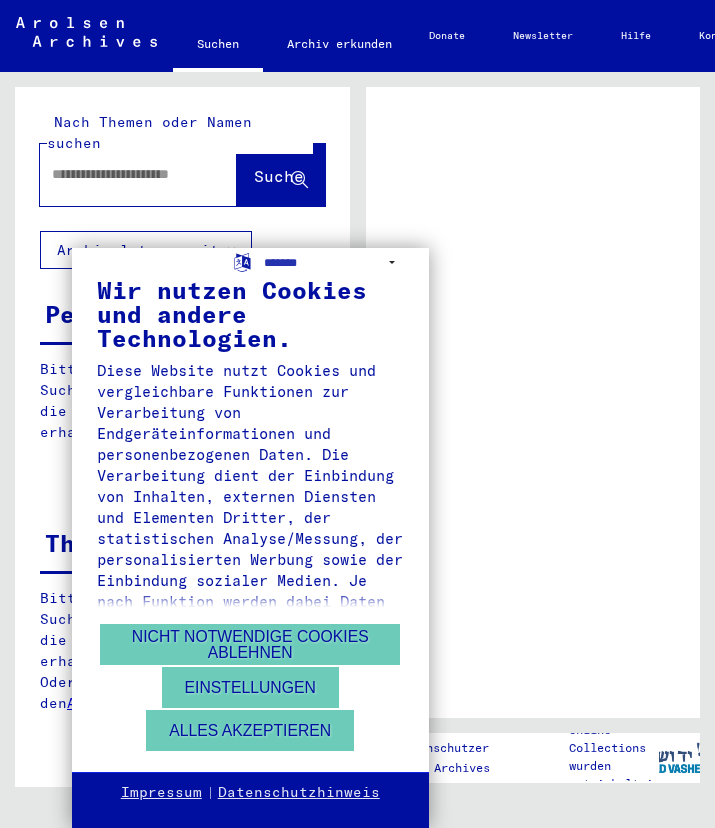 scroll, scrollTop: 0, scrollLeft: 0, axis: both 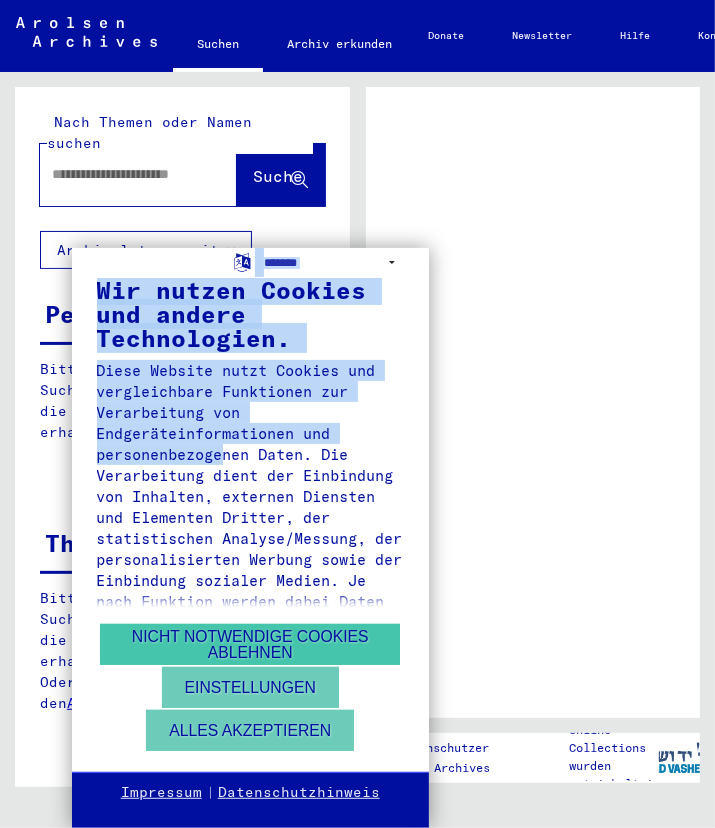 drag, startPoint x: 85, startPoint y: 150, endPoint x: 264, endPoint y: 654, distance: 534.84296 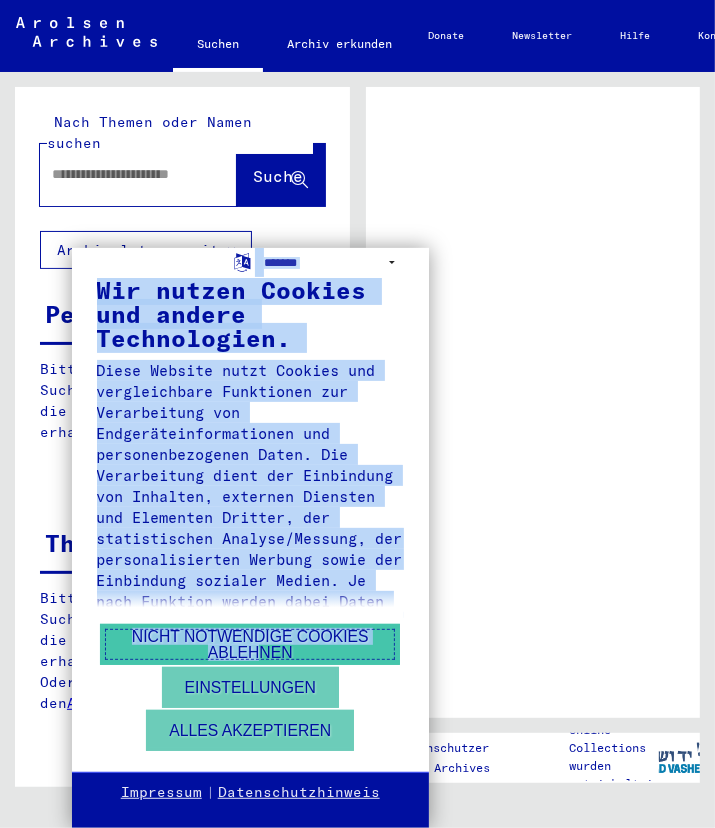 drag, startPoint x: 264, startPoint y: 654, endPoint x: 220, endPoint y: 654, distance: 44 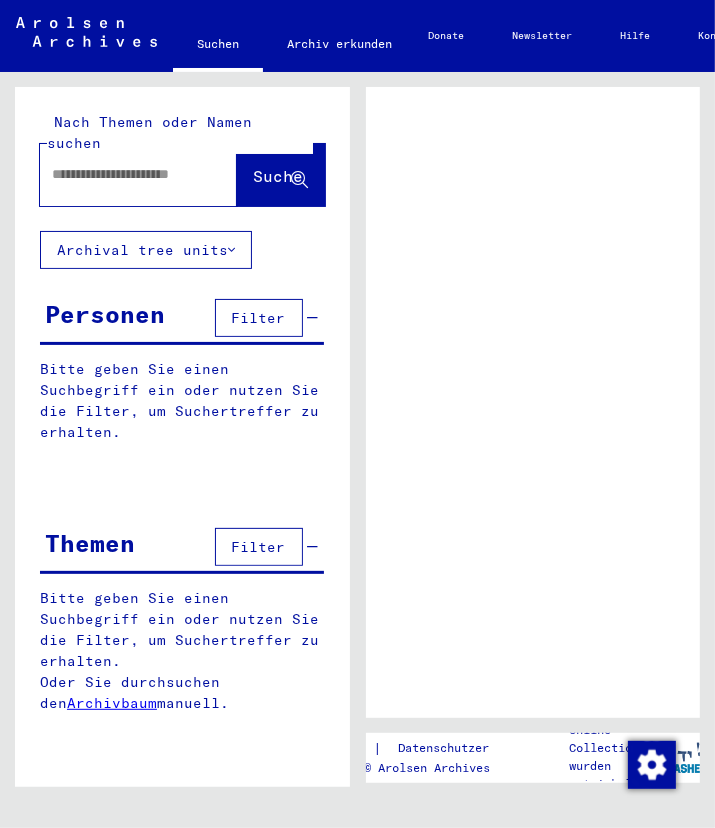 click at bounding box center (122, 174) 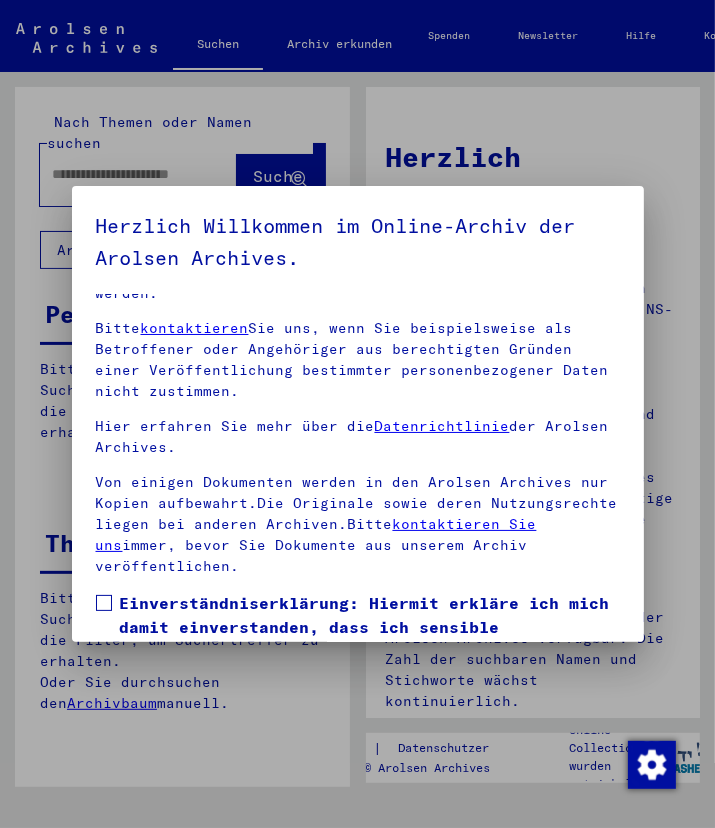 scroll, scrollTop: 355, scrollLeft: 0, axis: vertical 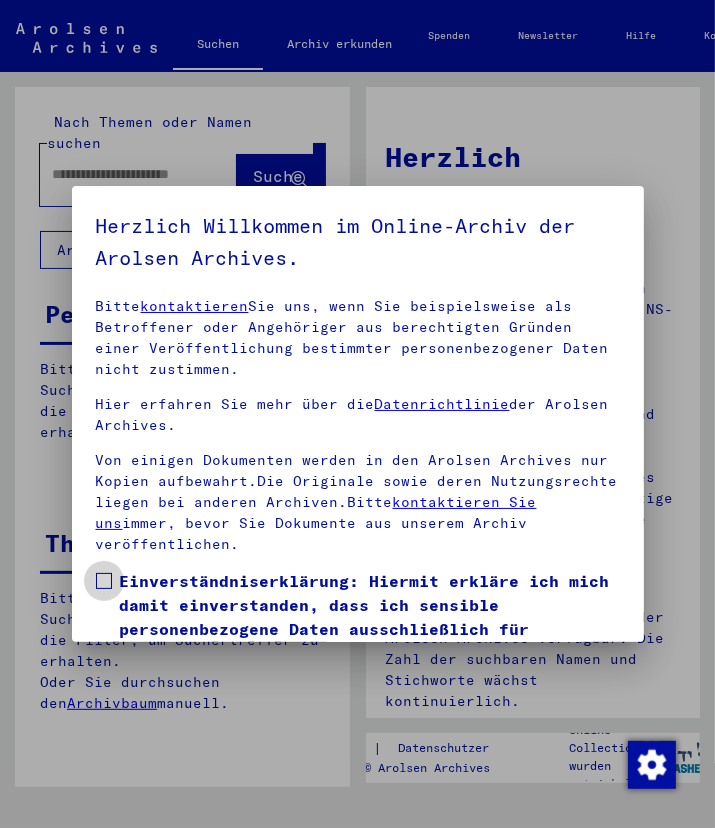click at bounding box center [104, 581] 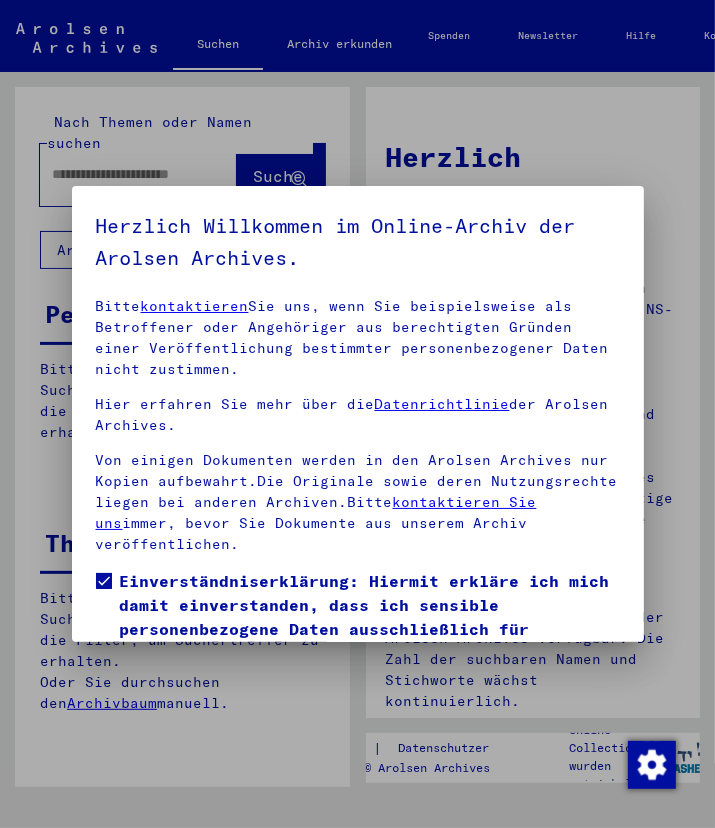 scroll, scrollTop: 215, scrollLeft: 0, axis: vertical 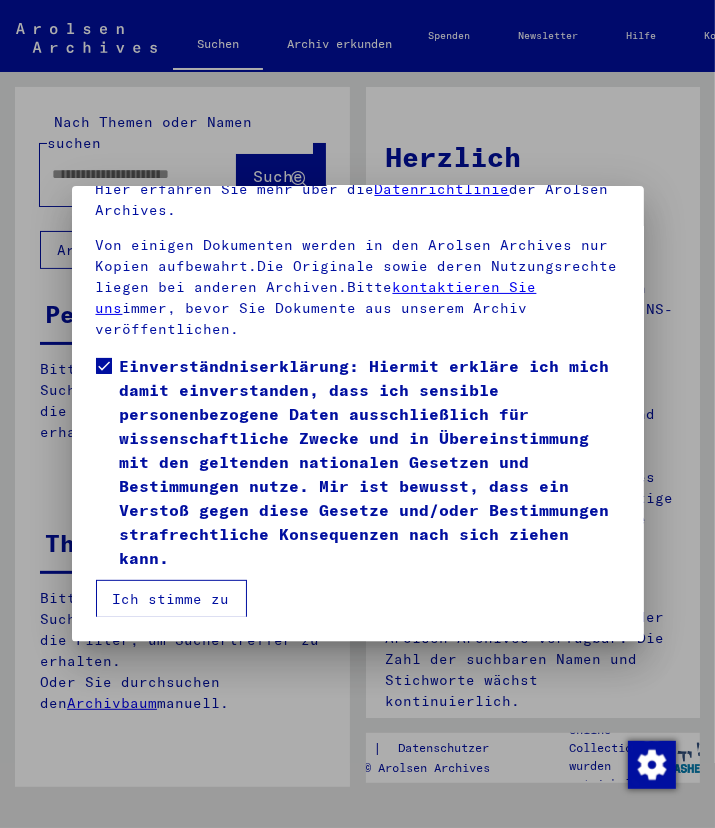 click on "Ich stimme zu" at bounding box center [171, 599] 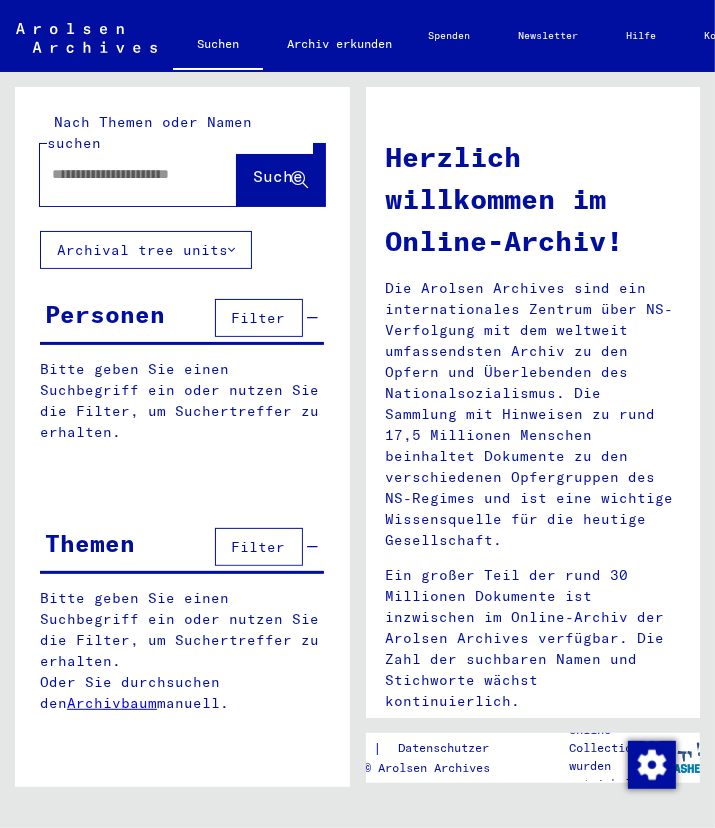 click at bounding box center (116, 174) 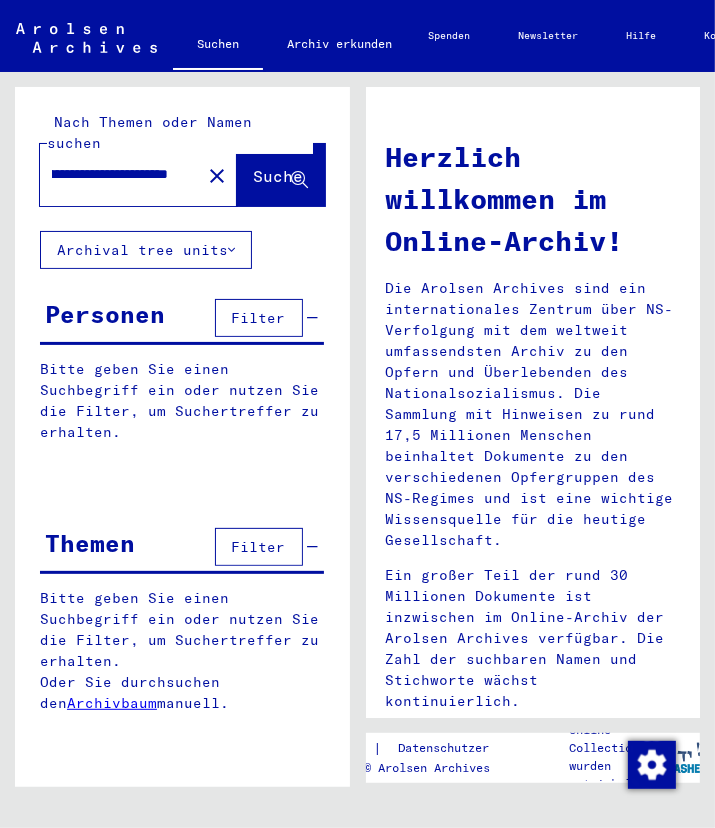 scroll, scrollTop: 0, scrollLeft: 100, axis: horizontal 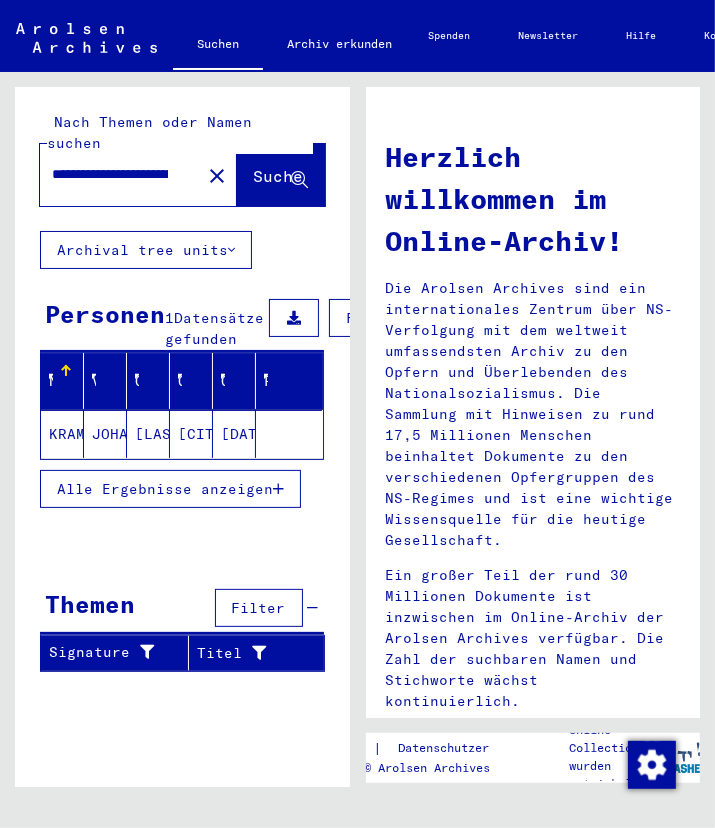 click on "KRAMER" at bounding box center (62, 434) 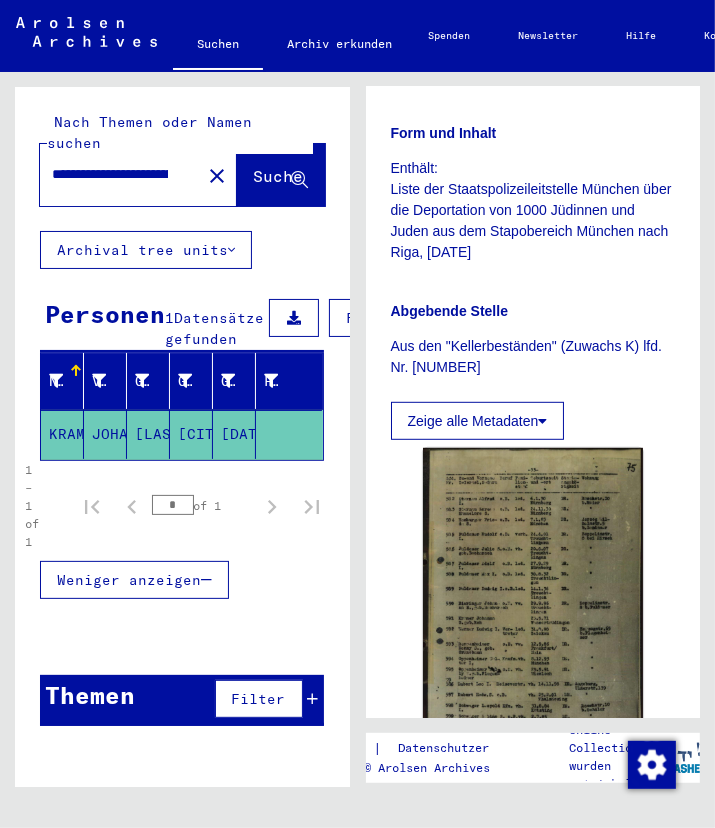 scroll, scrollTop: 380, scrollLeft: 0, axis: vertical 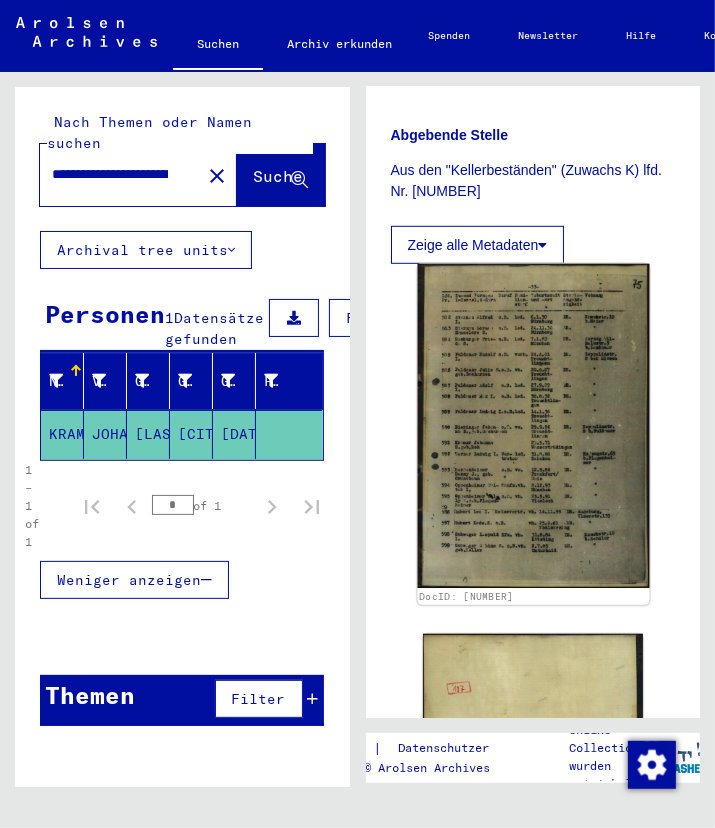 click at bounding box center [533, 426] 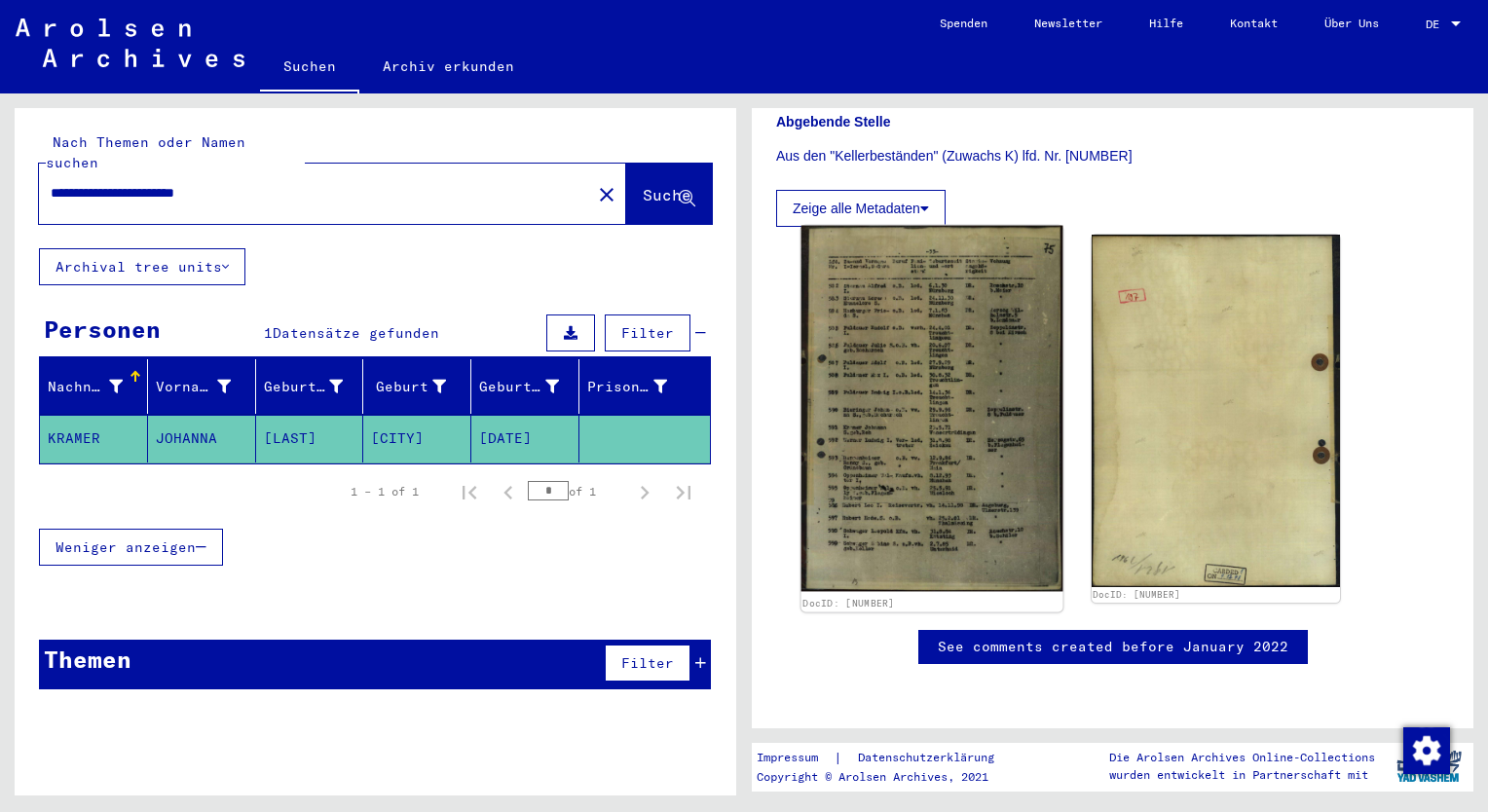 click at bounding box center (932, 409) 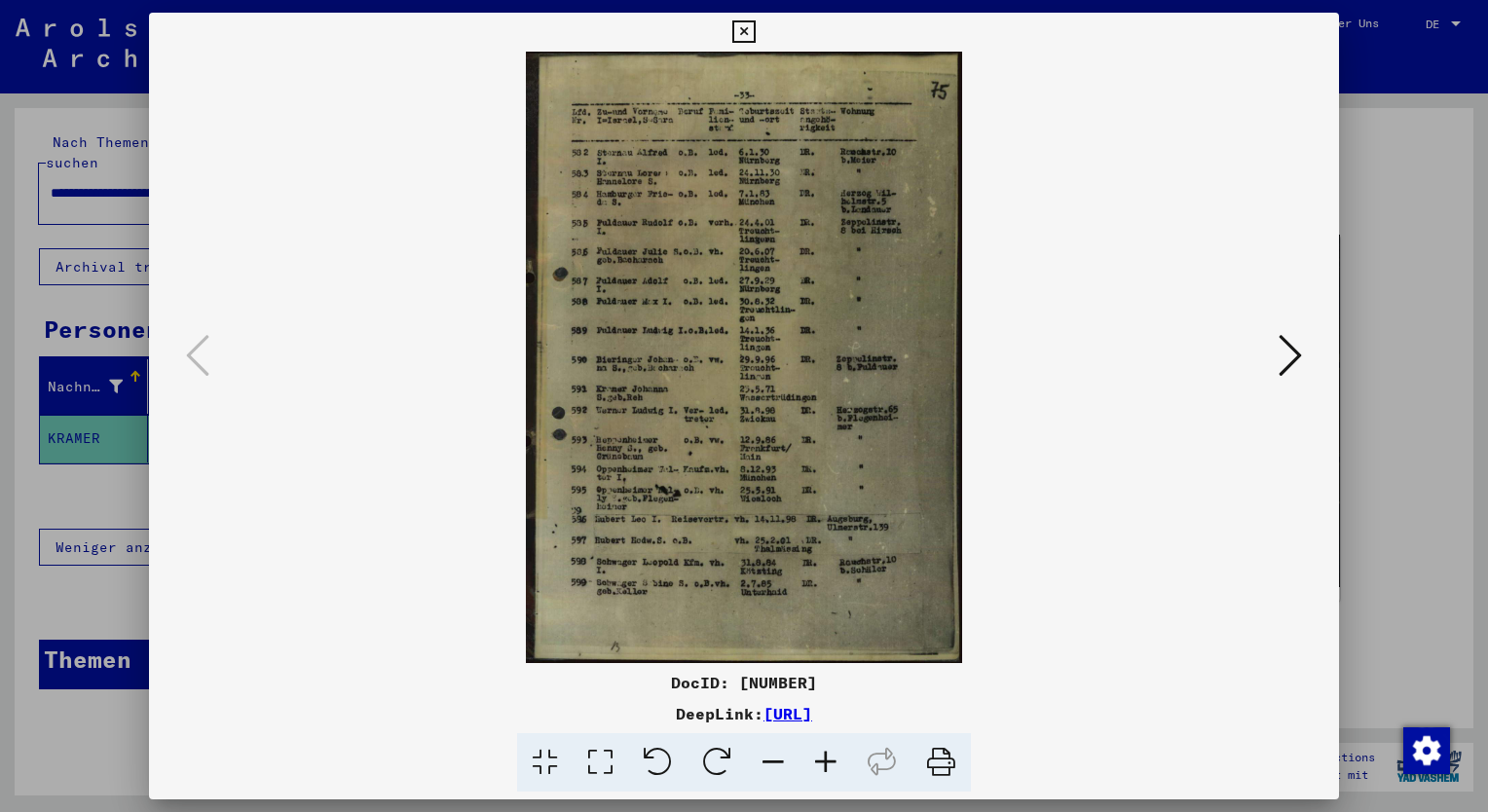 click at bounding box center [826, 762] 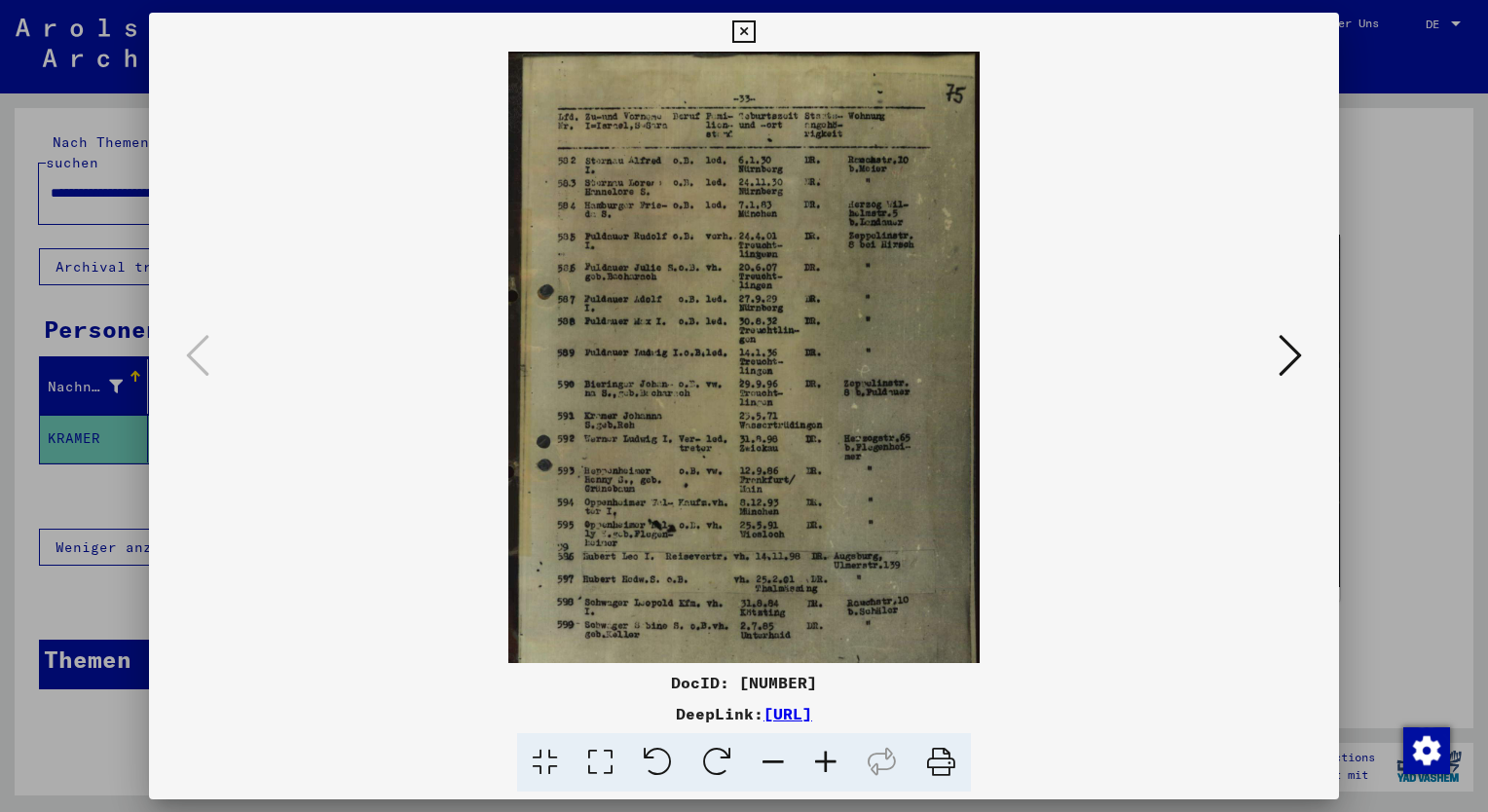 click at bounding box center [826, 762] 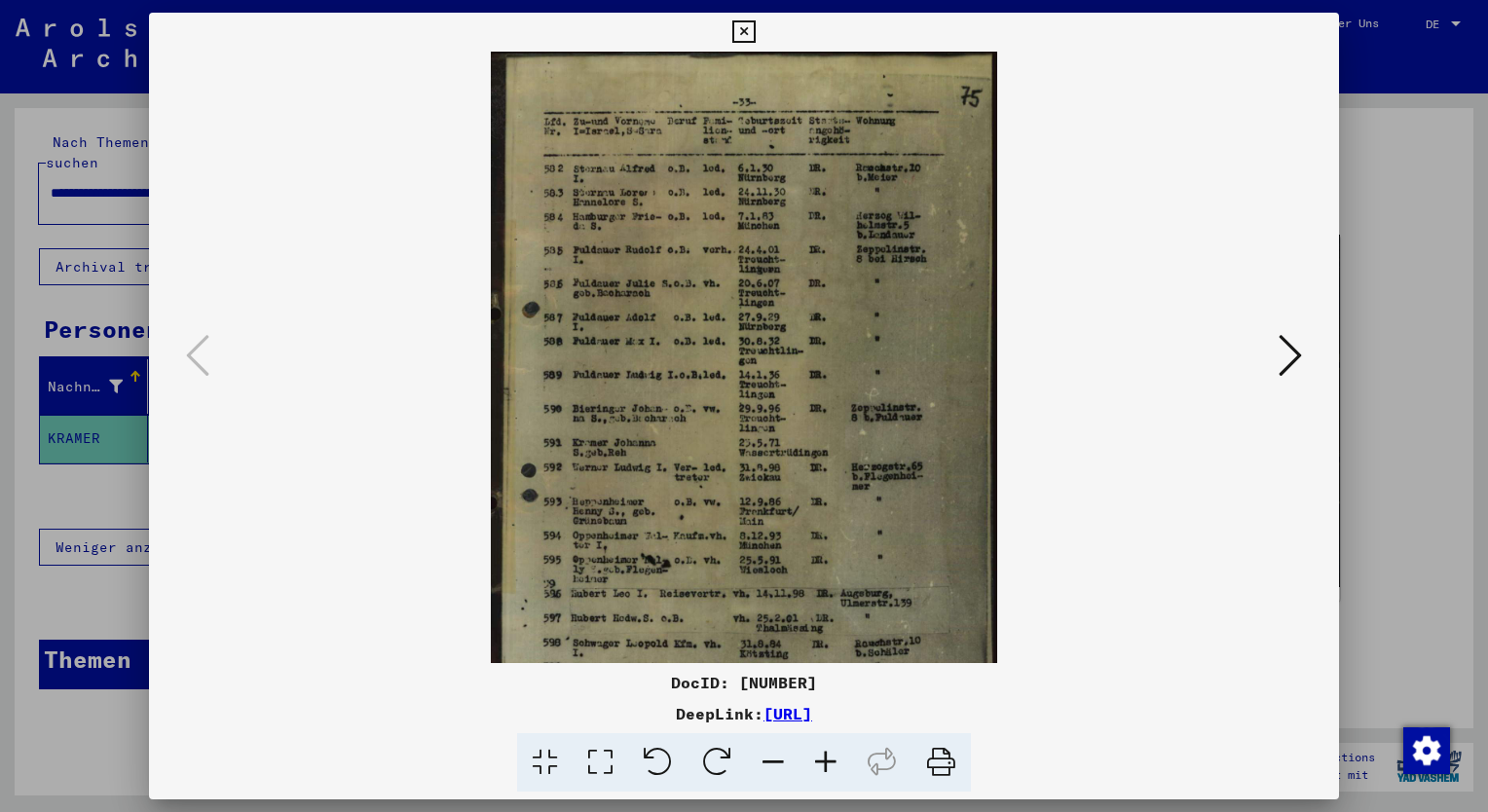 click at bounding box center [826, 762] 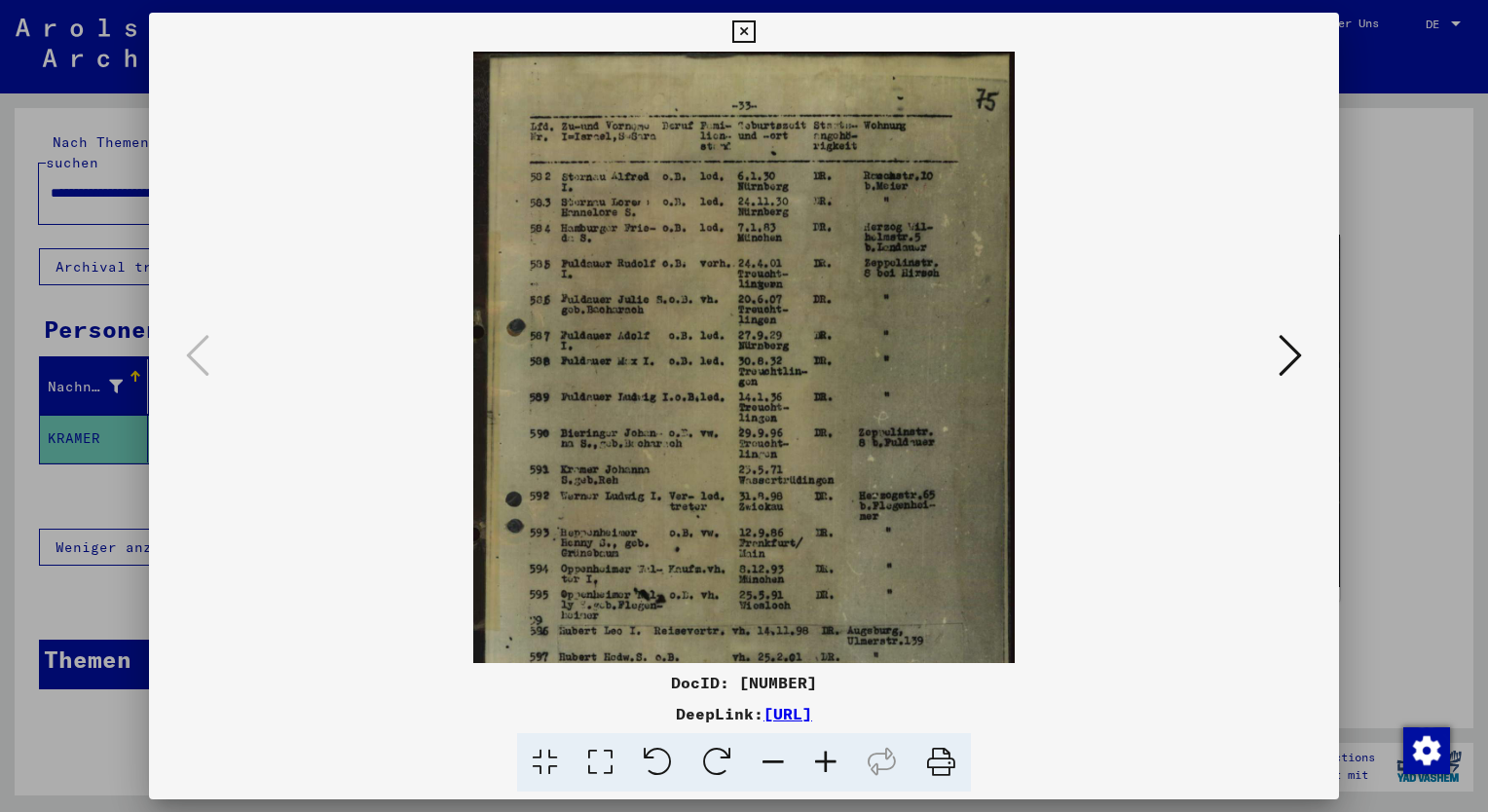 click at bounding box center (826, 762) 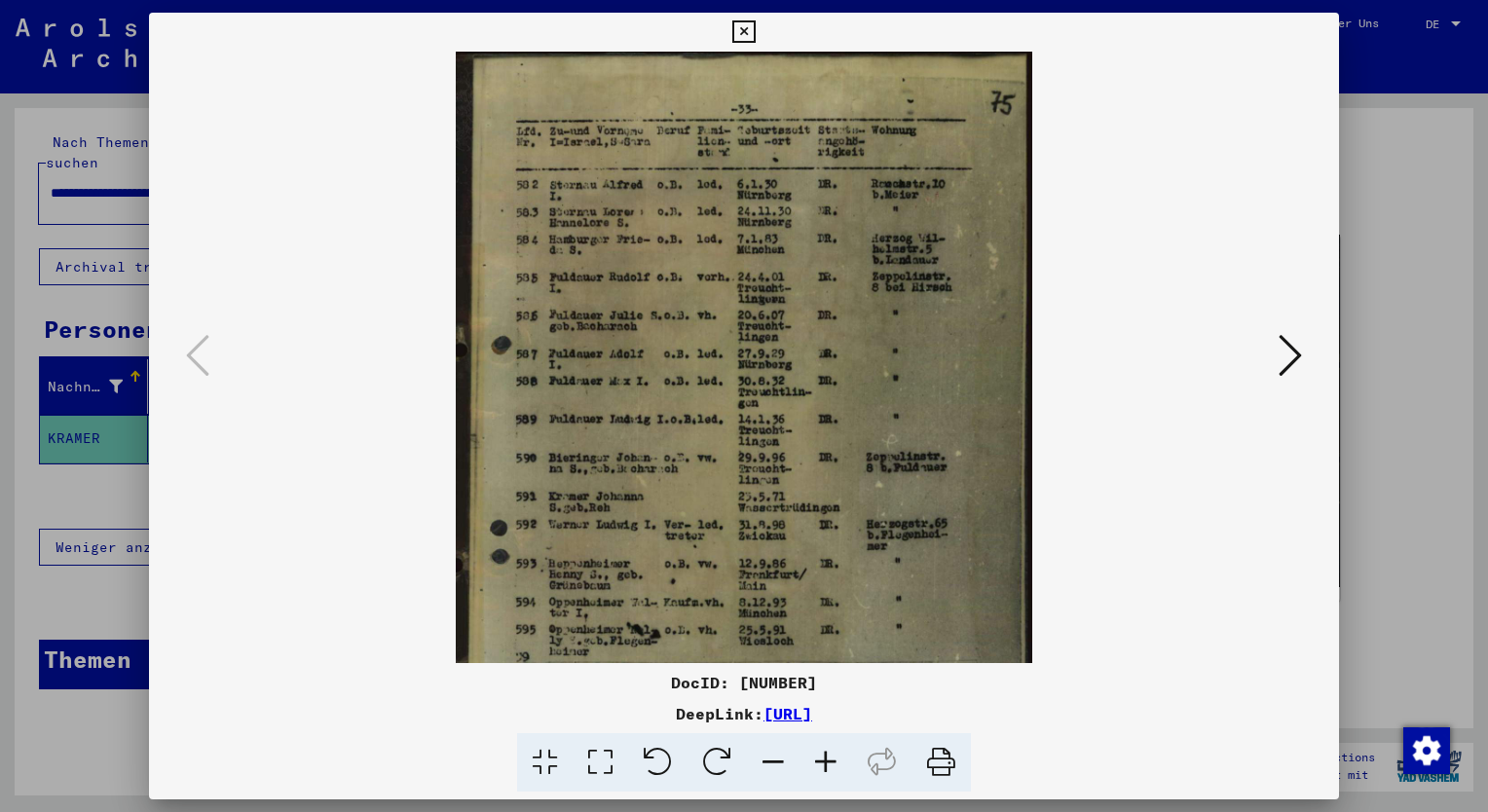 click at bounding box center (1290, 355) 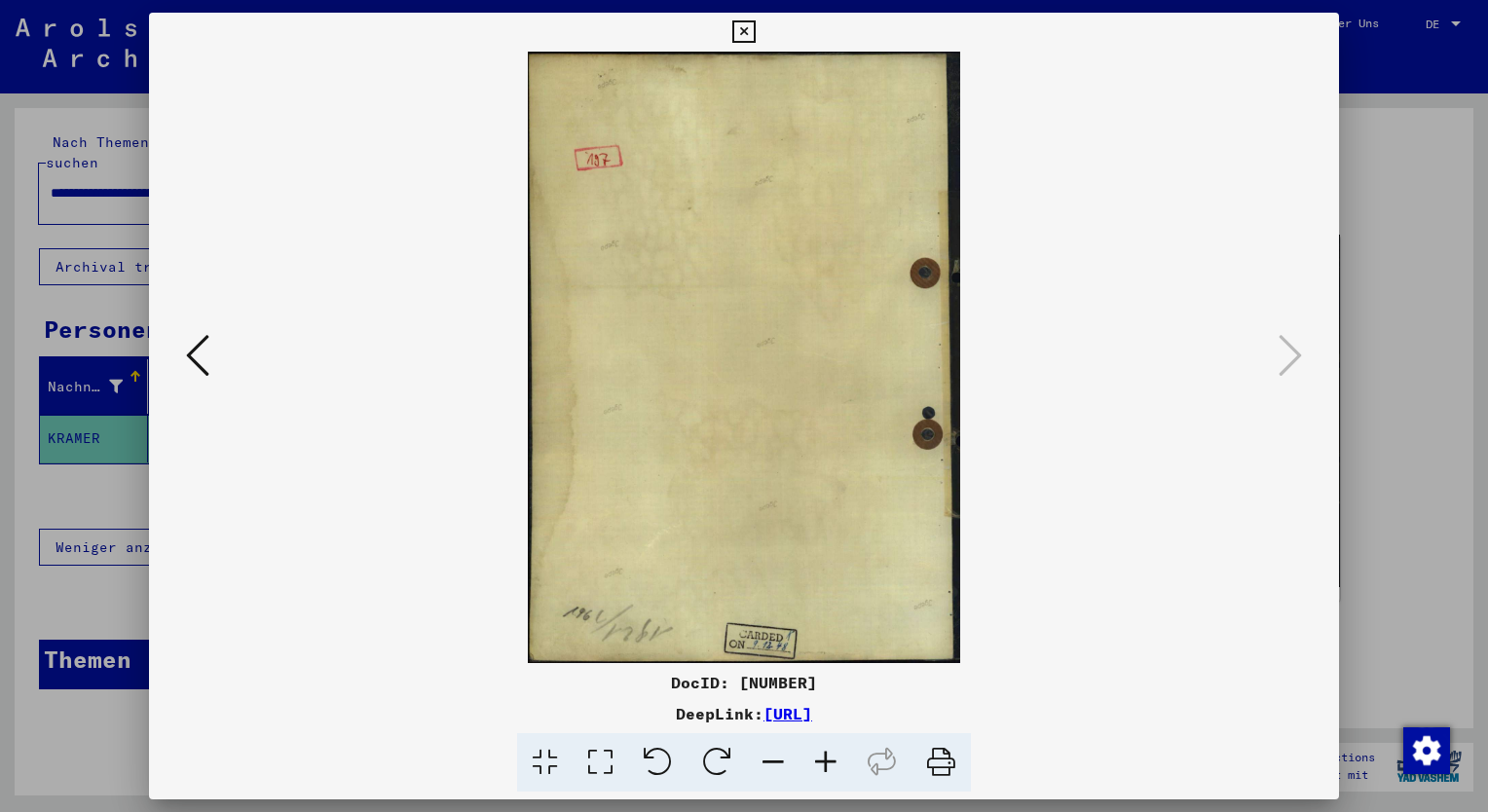 click at bounding box center [743, 32] 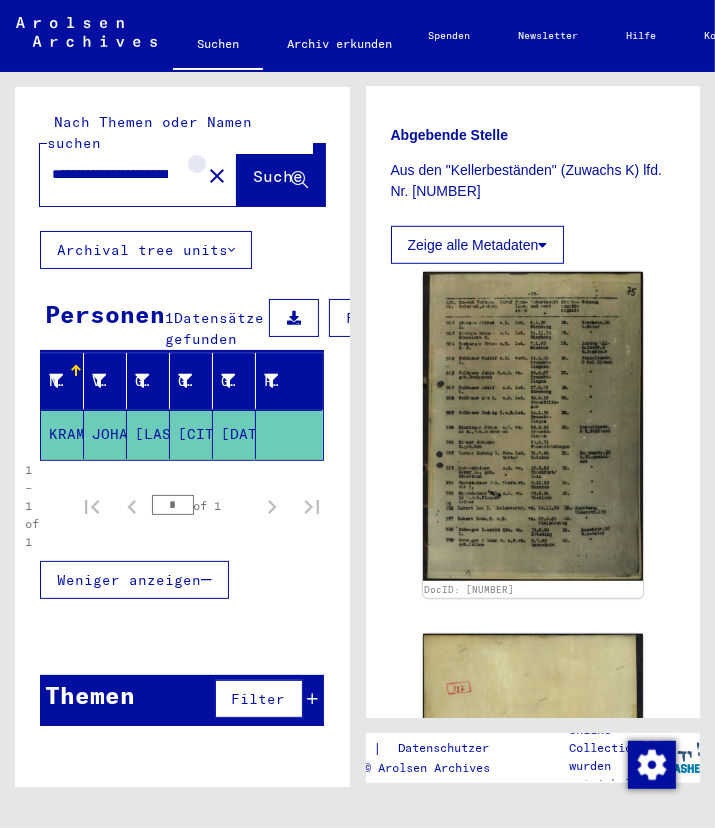 click on "close" at bounding box center (217, 176) 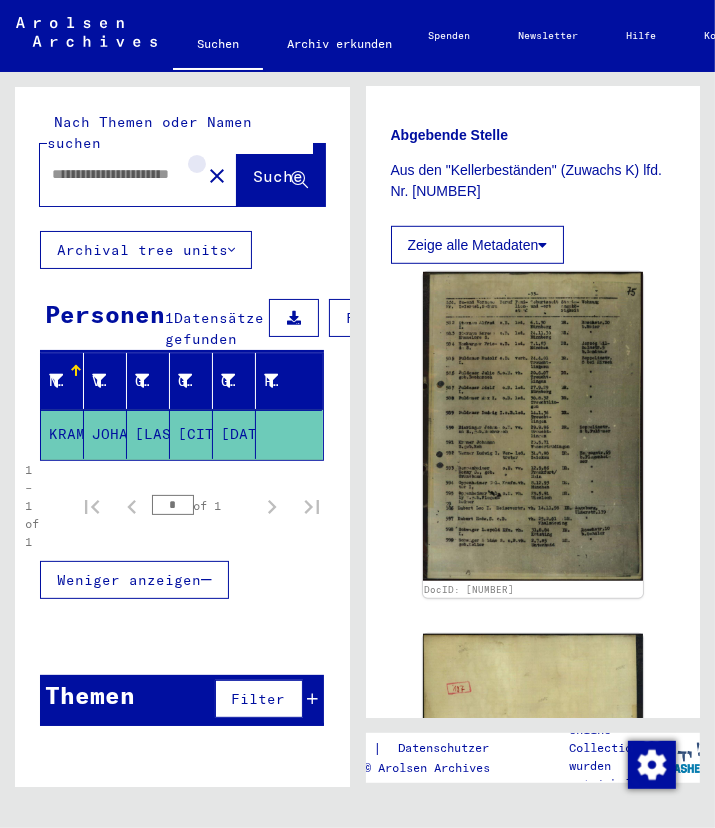 scroll, scrollTop: 0, scrollLeft: 0, axis: both 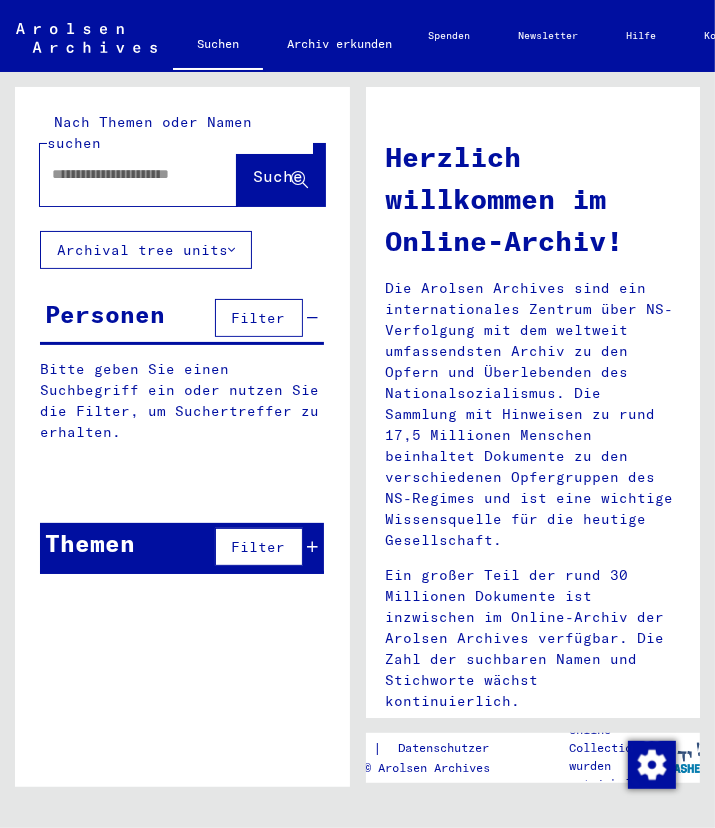 click at bounding box center [130, 174] 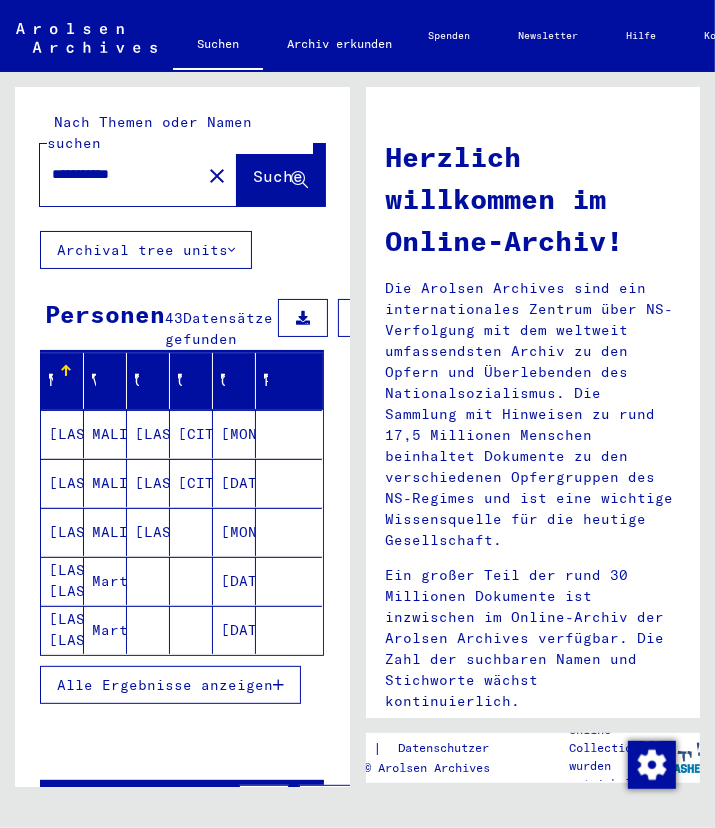 click on "**********" at bounding box center [102, 174] 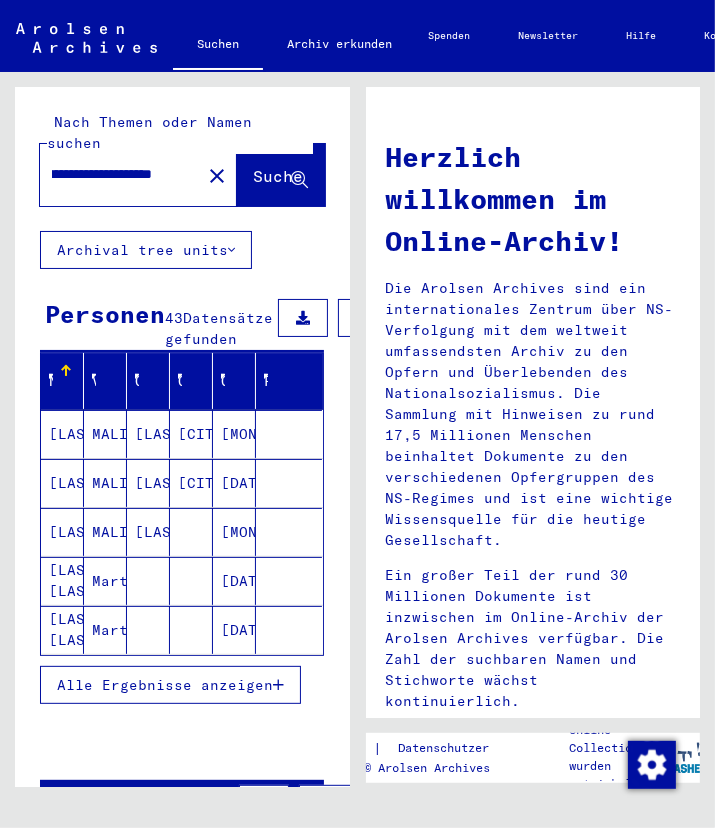 scroll, scrollTop: 0, scrollLeft: 90, axis: horizontal 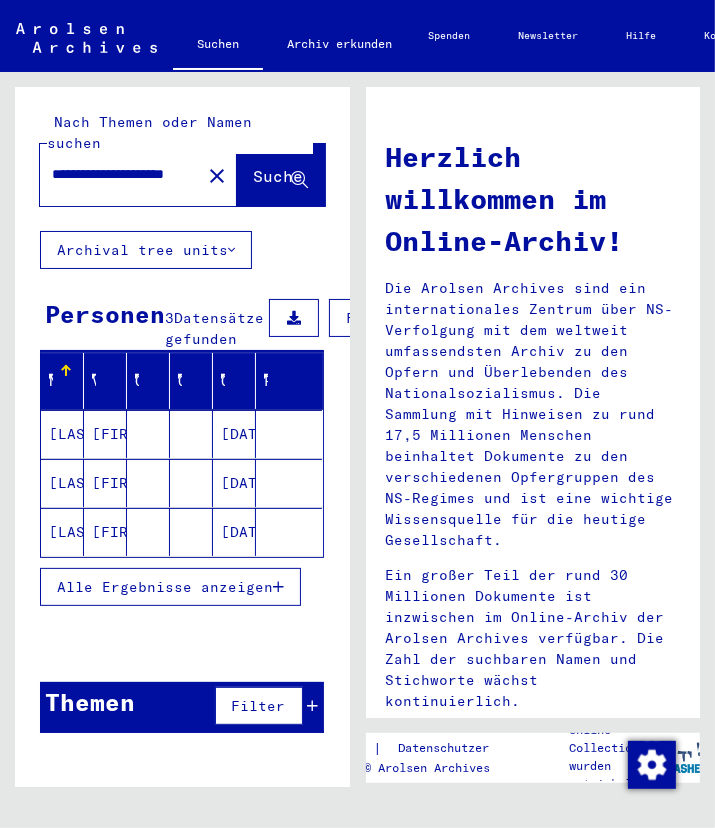 click on "[LAST]" at bounding box center (62, 434) 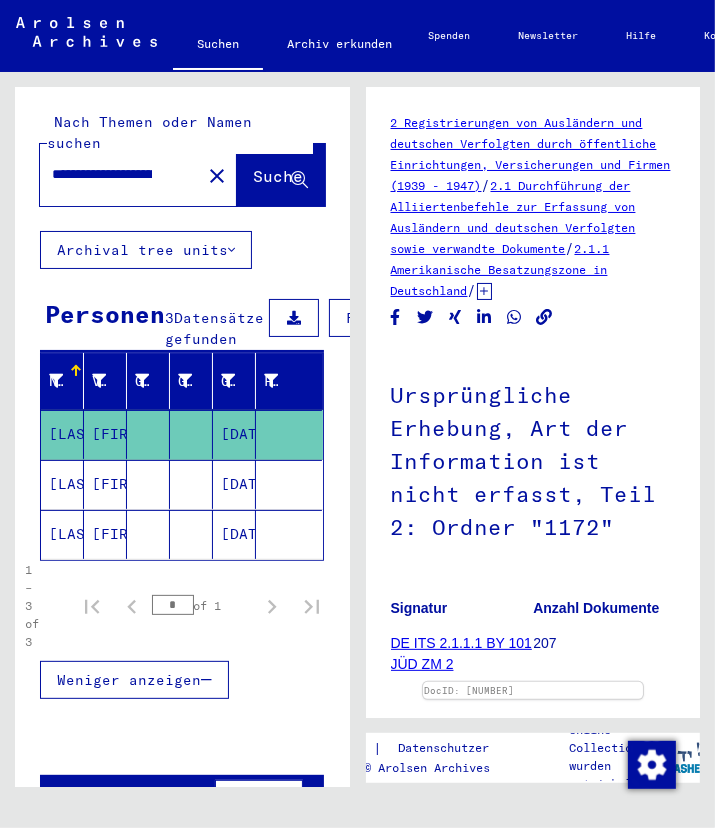 scroll, scrollTop: 0, scrollLeft: 0, axis: both 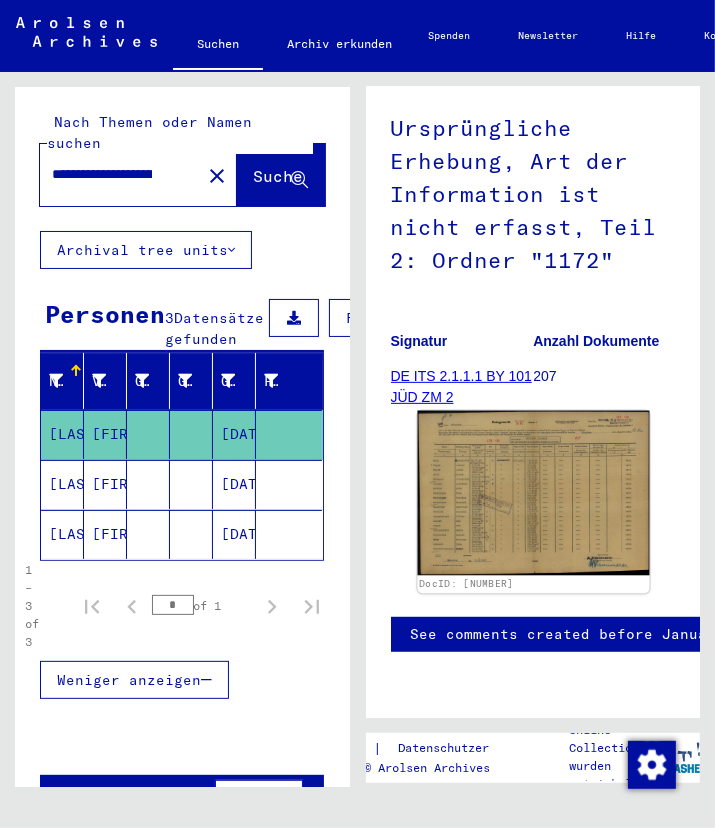 click at bounding box center [533, 493] 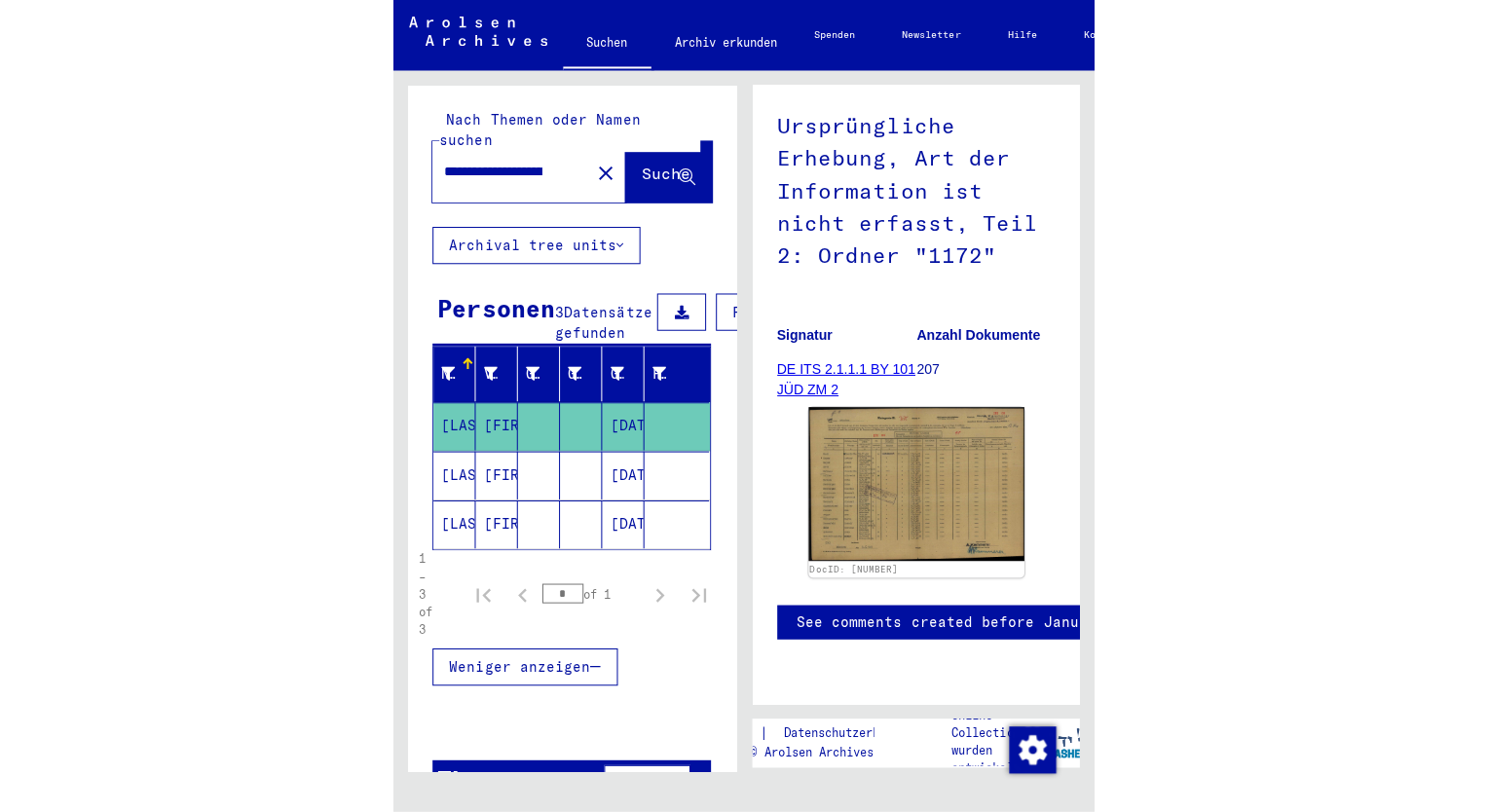 scroll, scrollTop: 424, scrollLeft: 0, axis: vertical 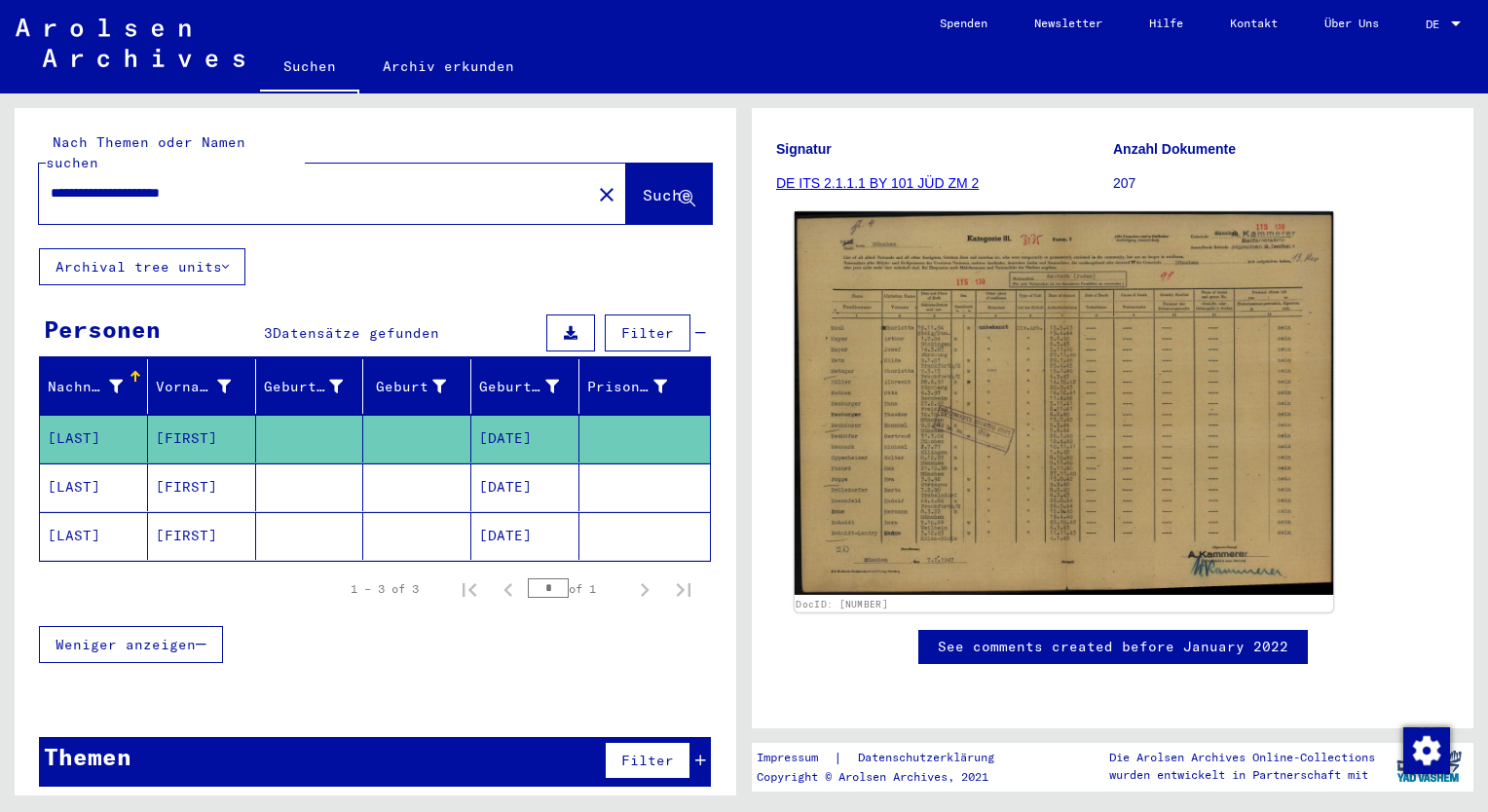 click at bounding box center [1063, 403] 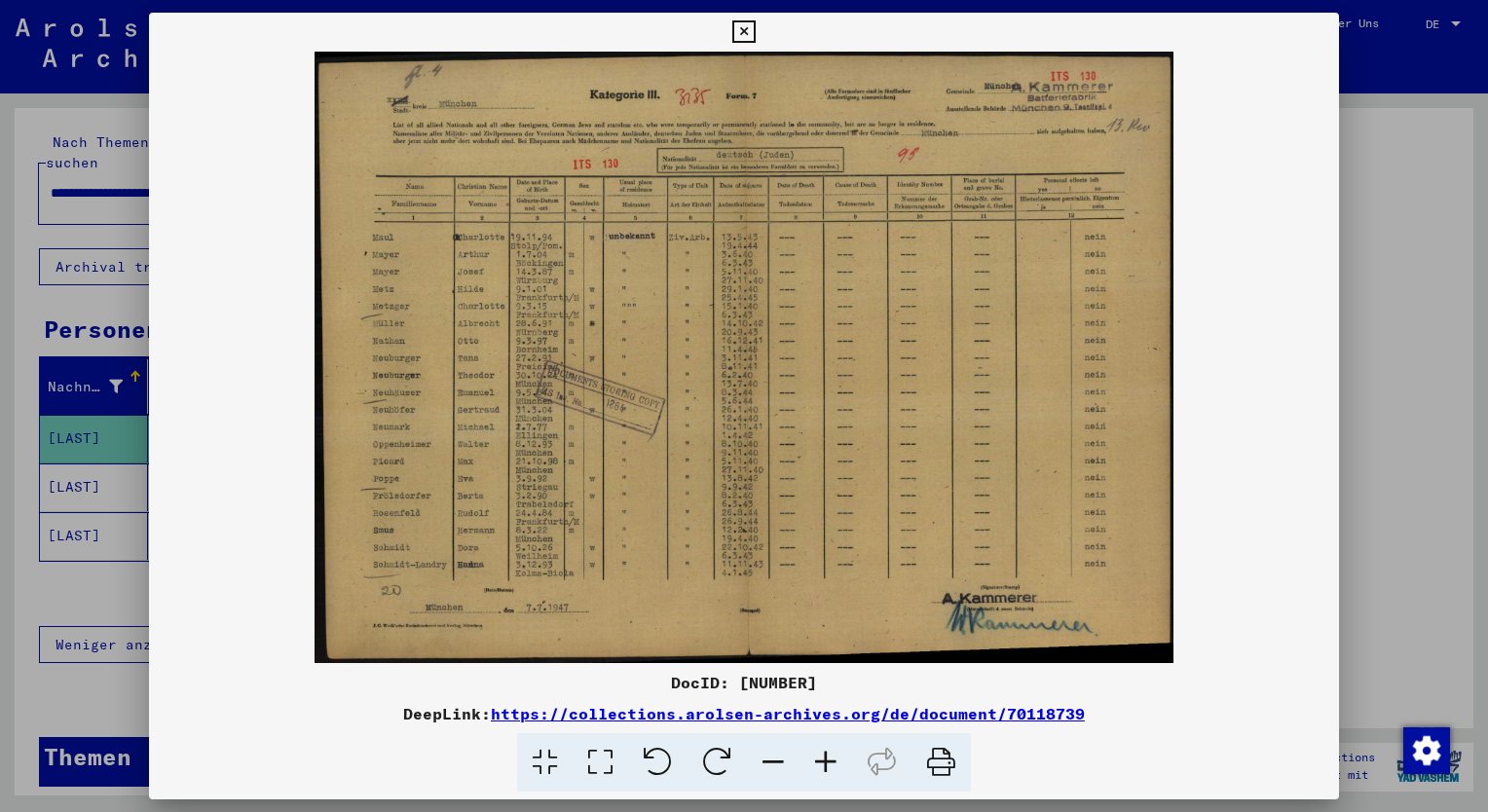 click at bounding box center (743, 32) 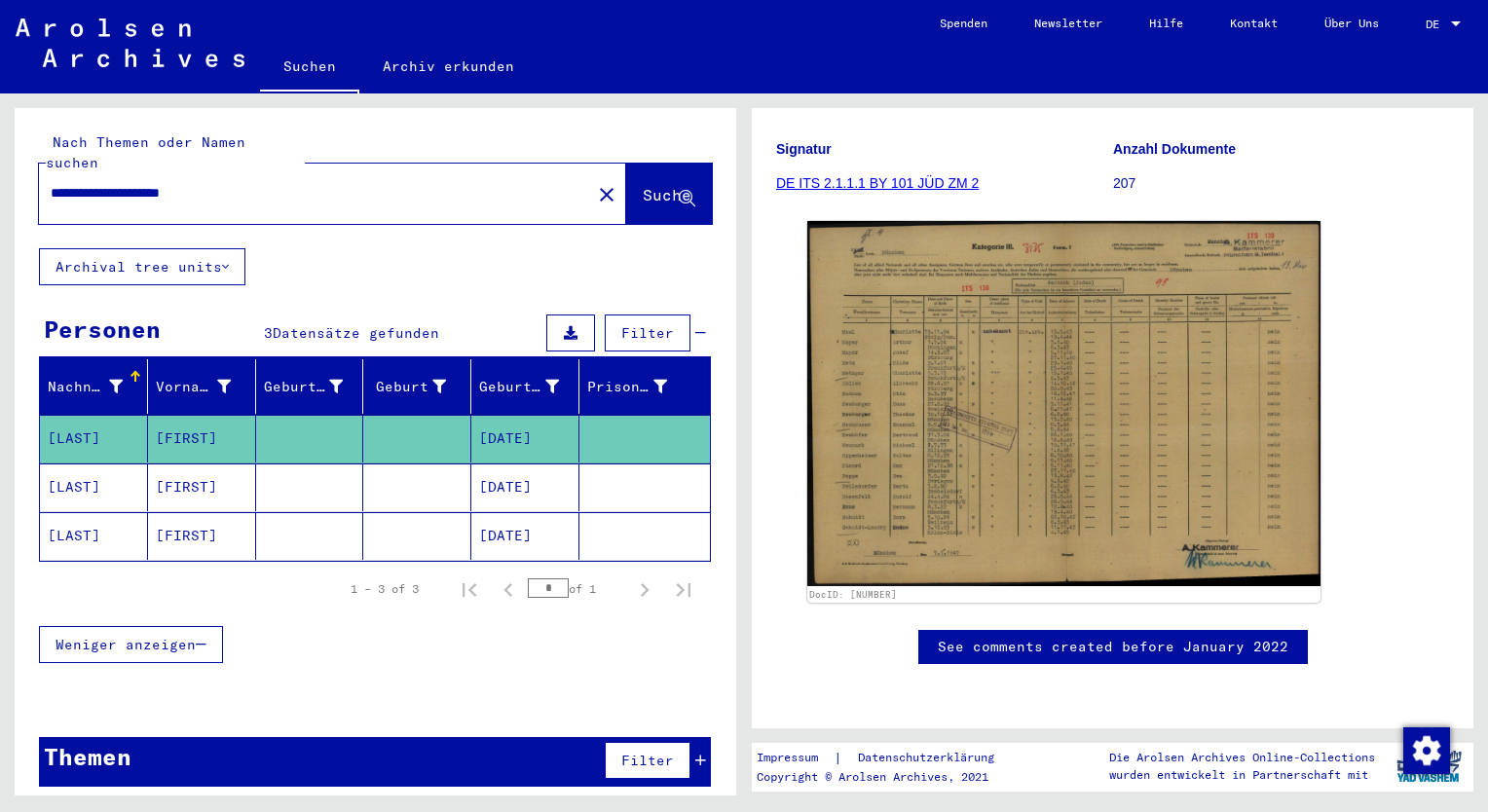click on "[FIRST]" at bounding box center [202, 438] 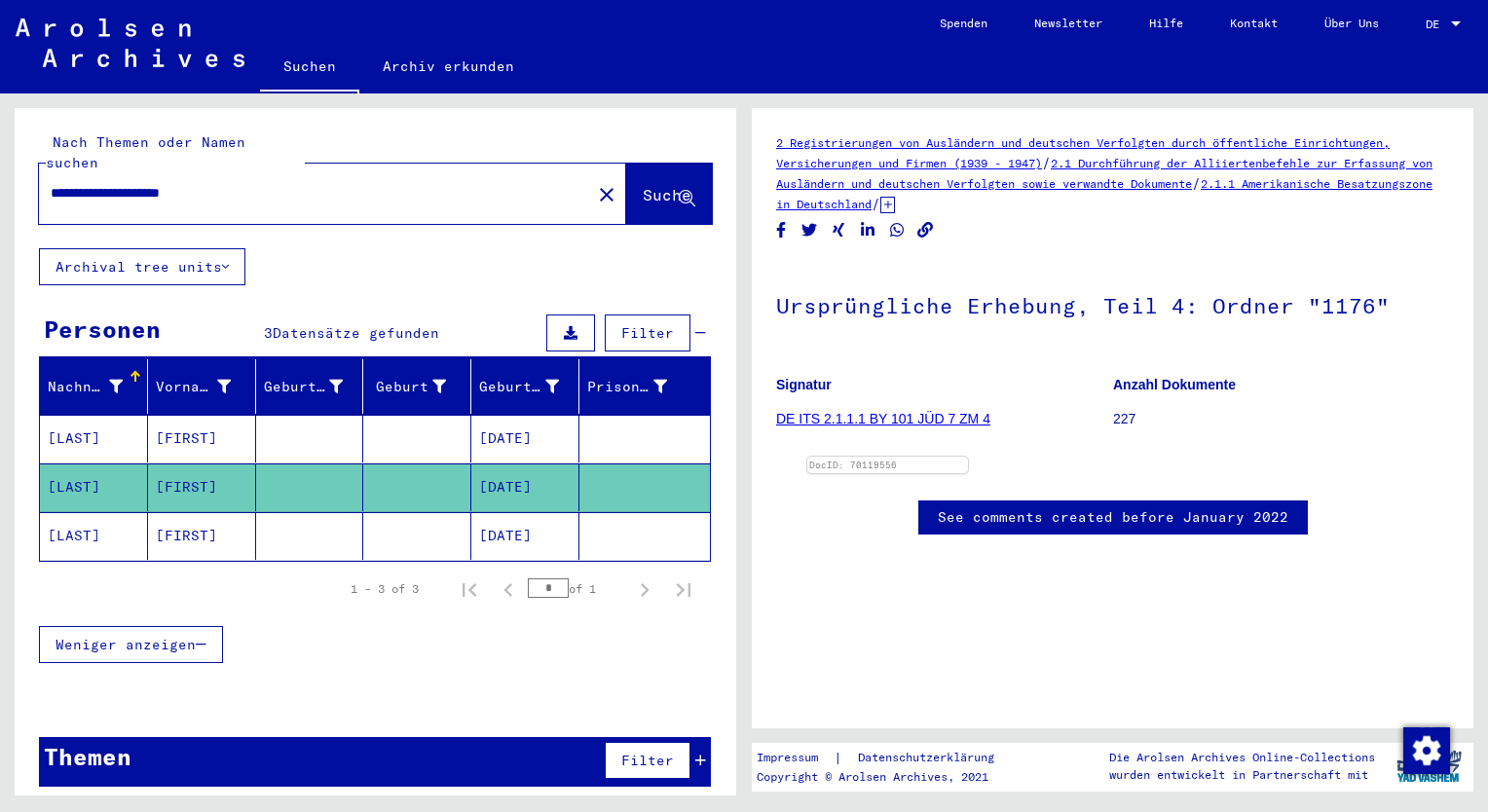 scroll, scrollTop: 0, scrollLeft: 0, axis: both 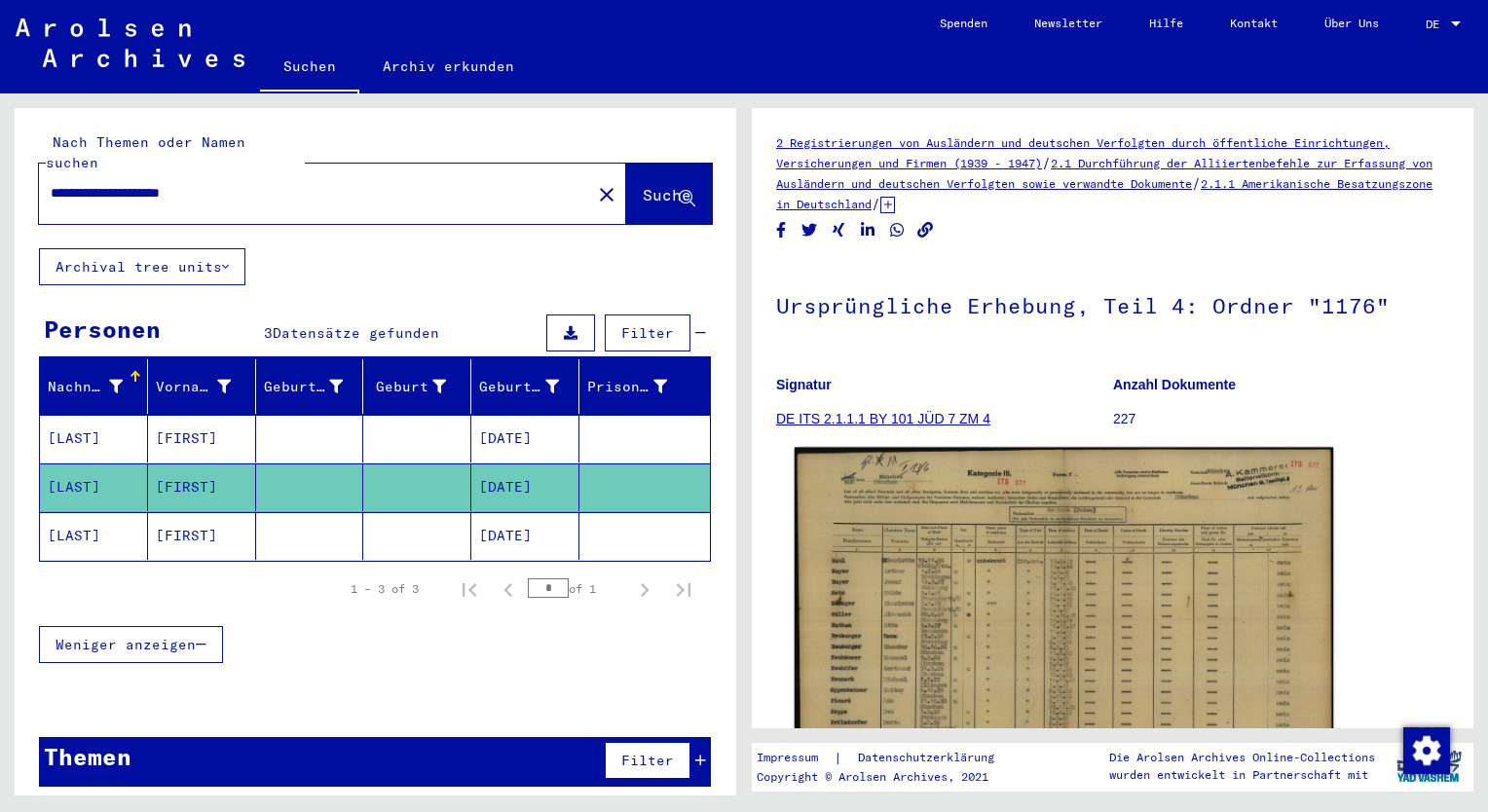 click at bounding box center [1063, 637] 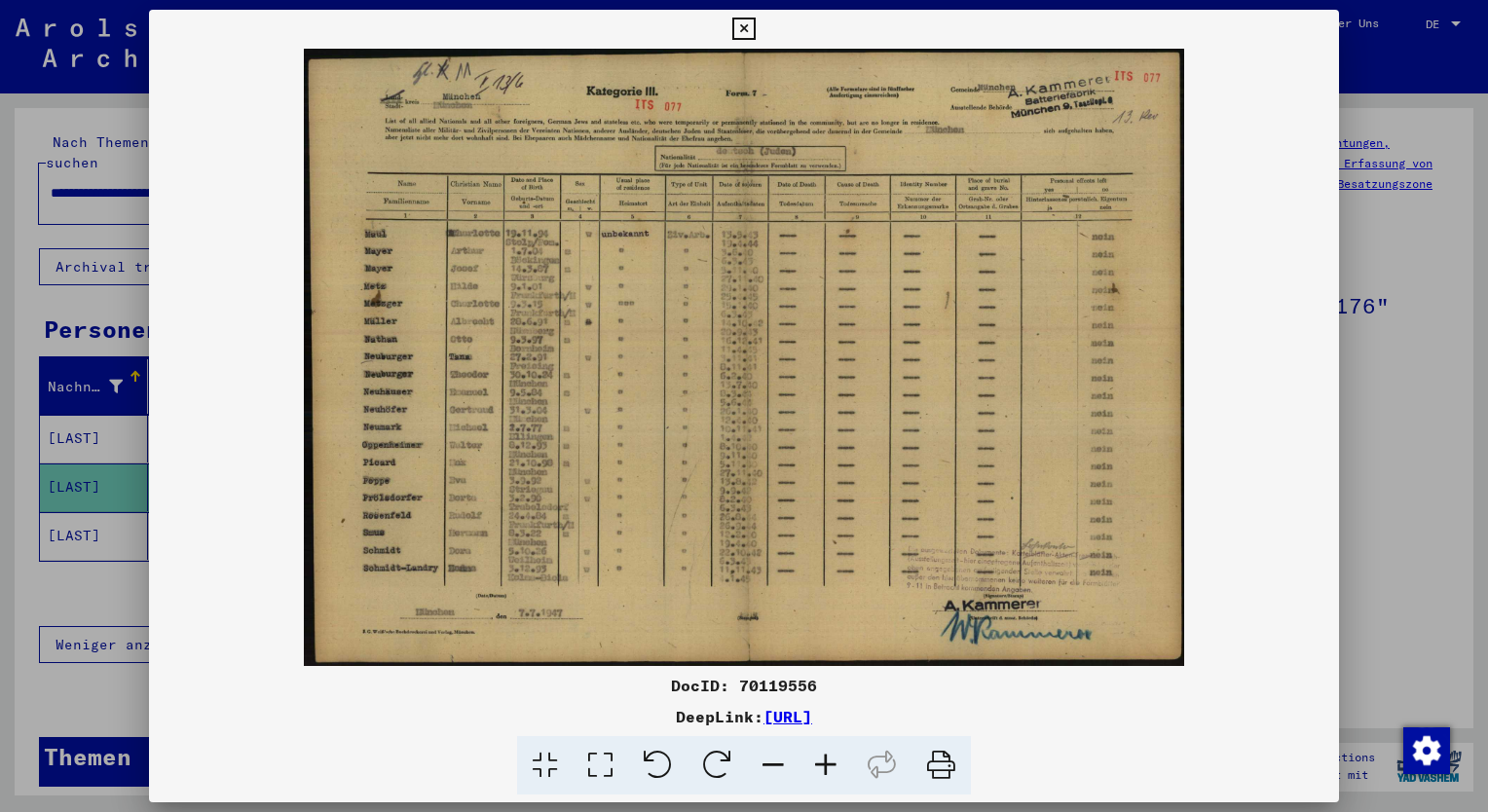 click at bounding box center (743, 29) 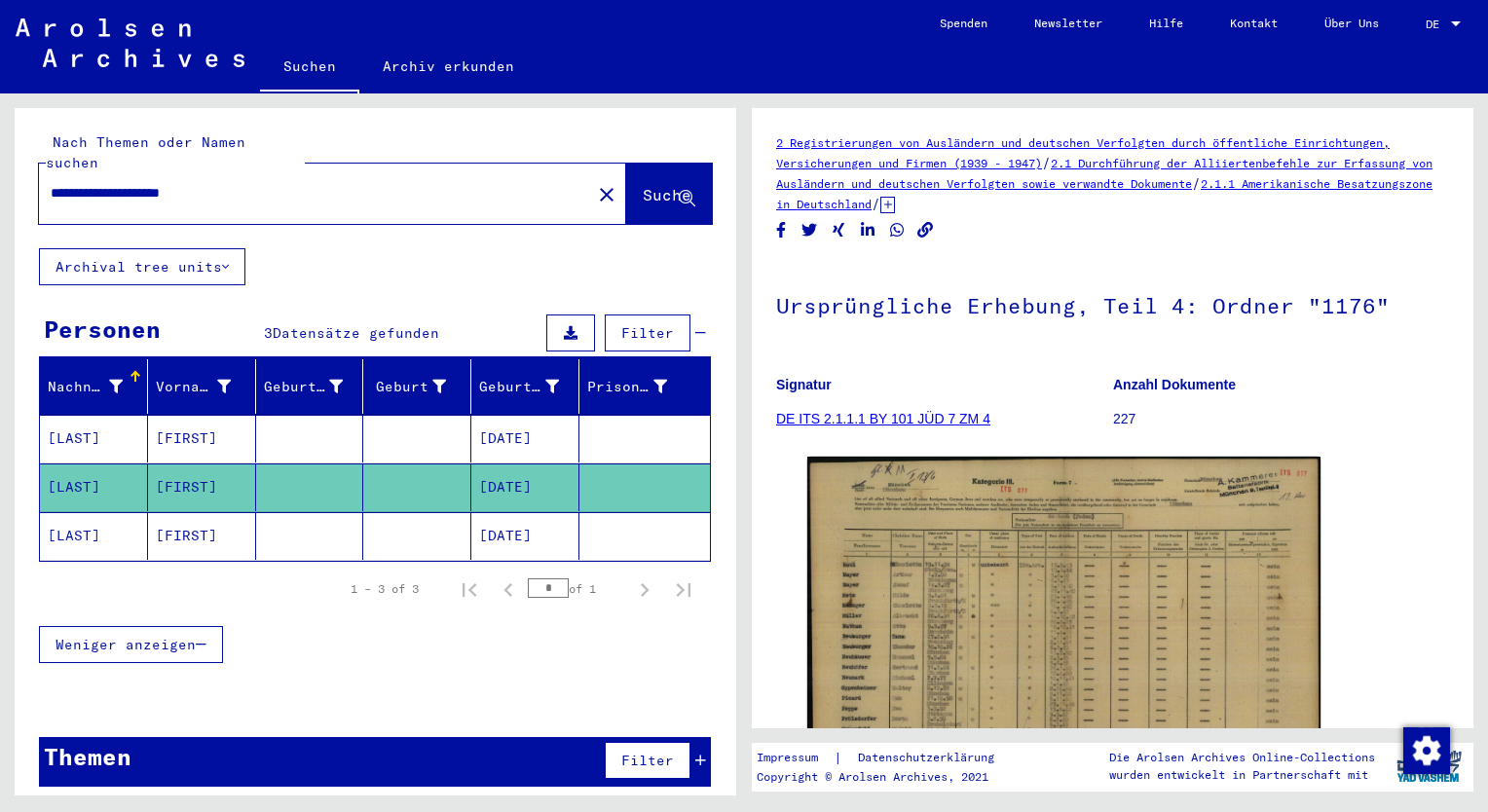 click on "[FIRST]" at bounding box center (202, 438) 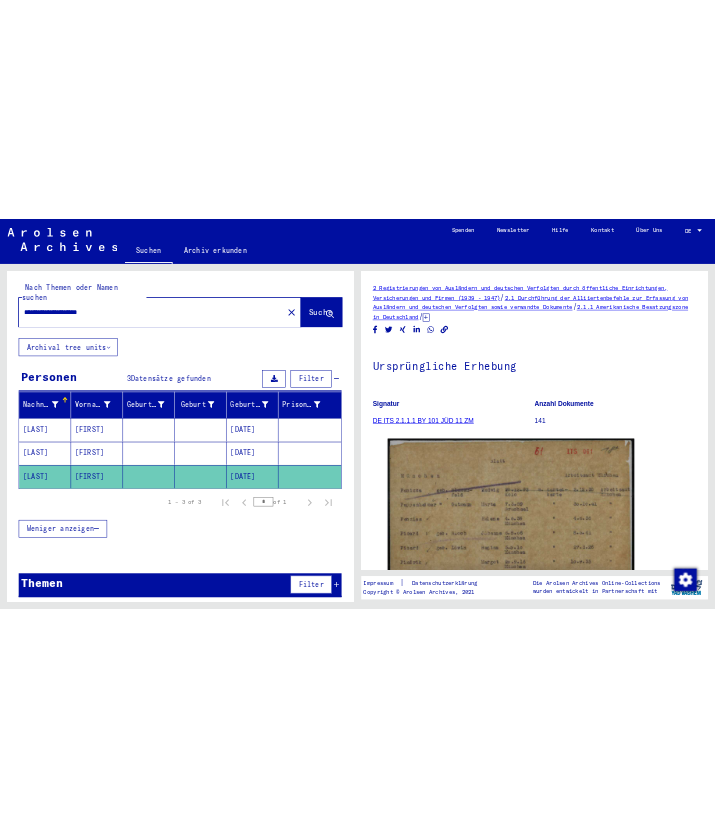 scroll, scrollTop: 0, scrollLeft: 0, axis: both 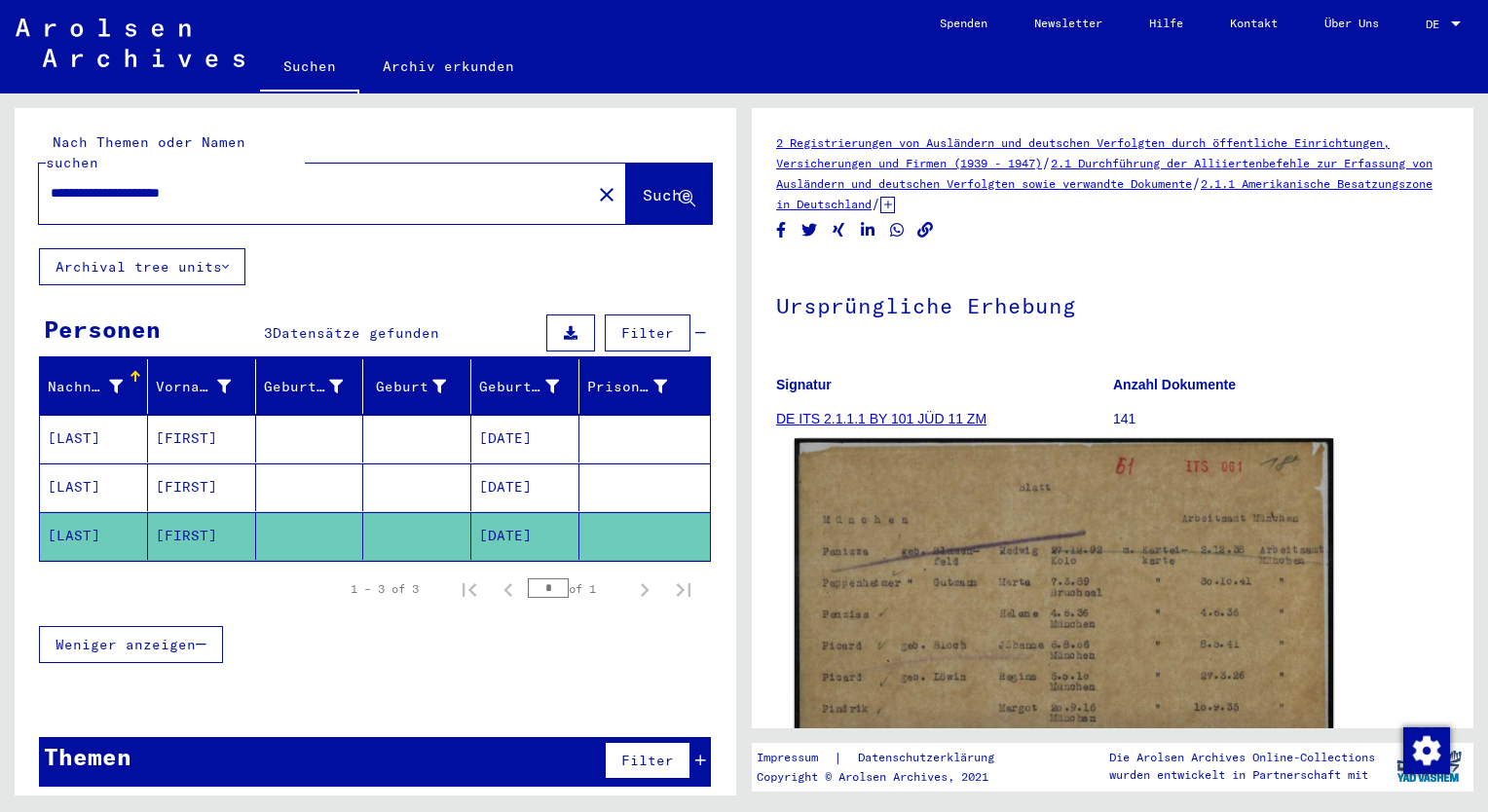 click at bounding box center [1063, 813] 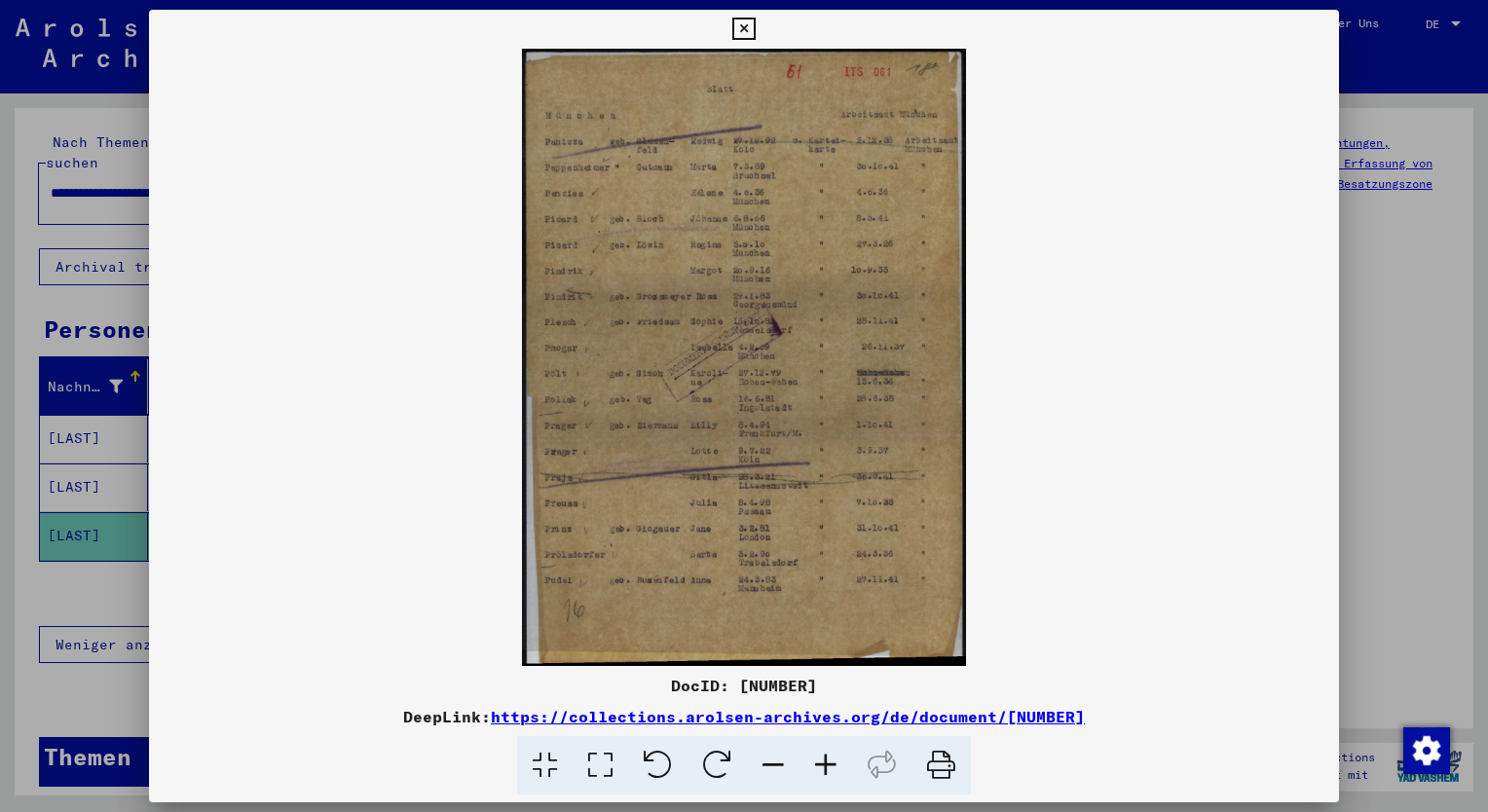 click at bounding box center [743, 29] 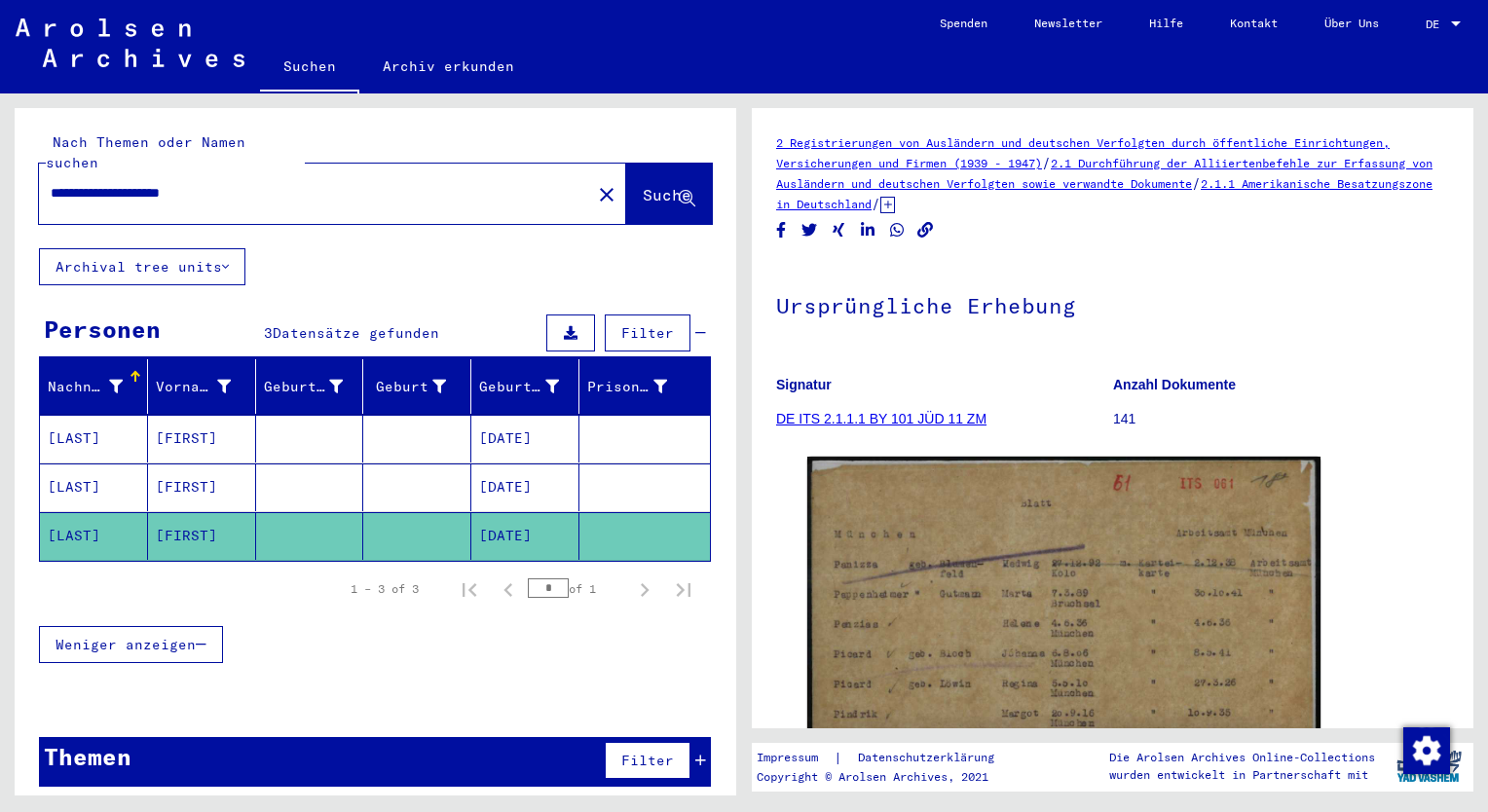 click on "**********" at bounding box center (301, 193) 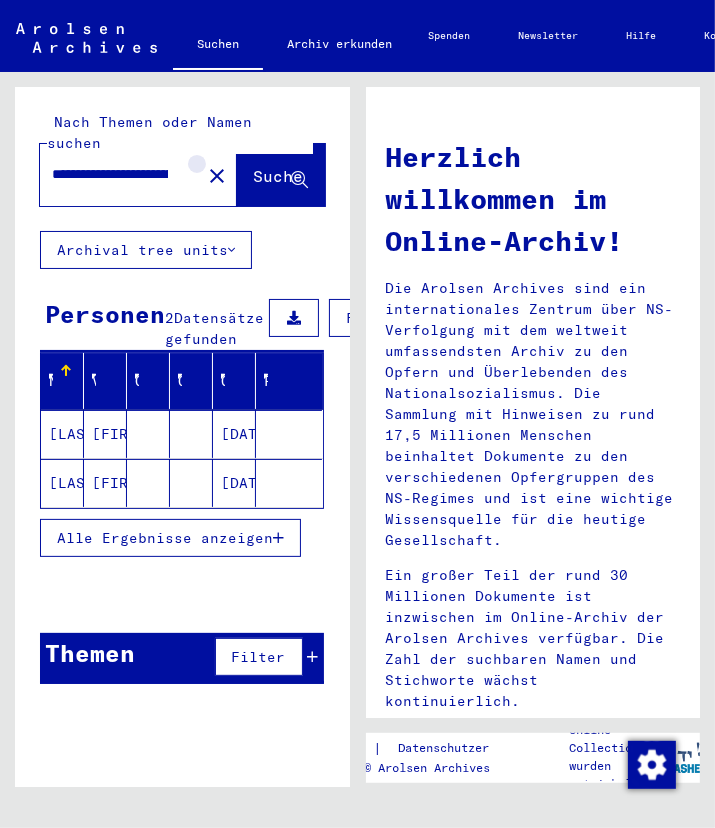 click on "close" at bounding box center [217, 176] 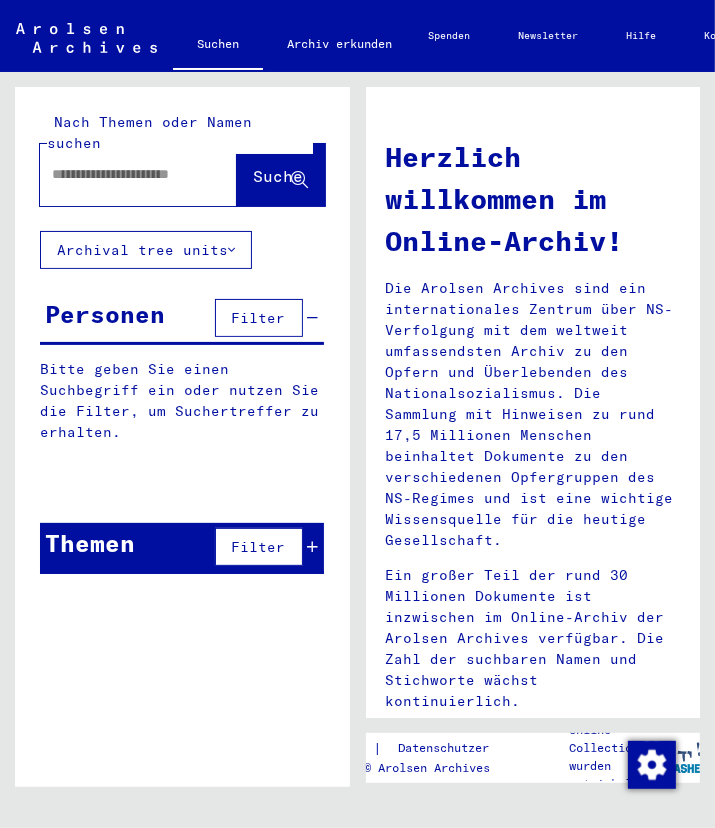 click at bounding box center [130, 174] 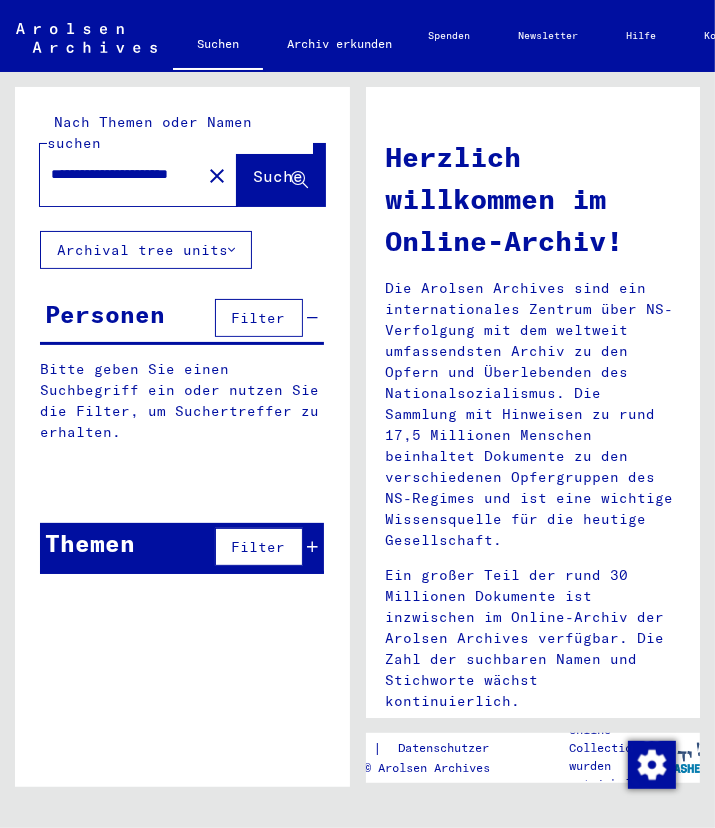 scroll, scrollTop: 0, scrollLeft: 84, axis: horizontal 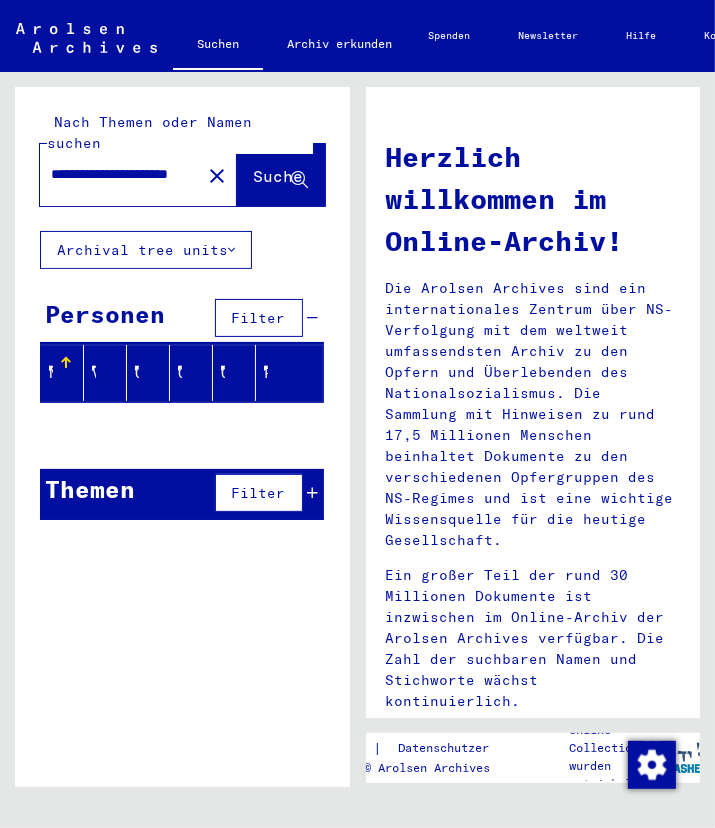 click on "**********" at bounding box center [110, 174] 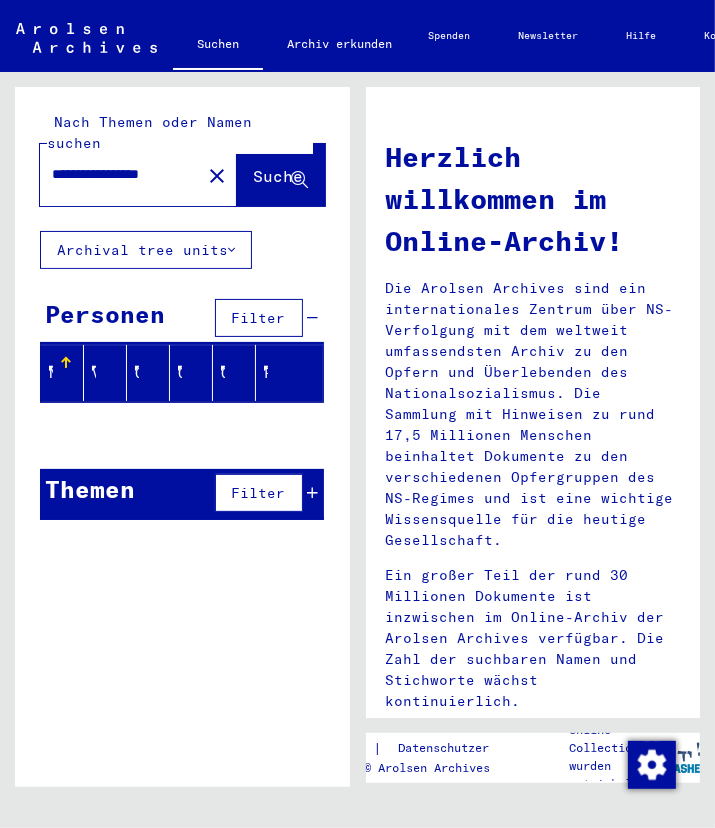 click on "**********" at bounding box center (110, 174) 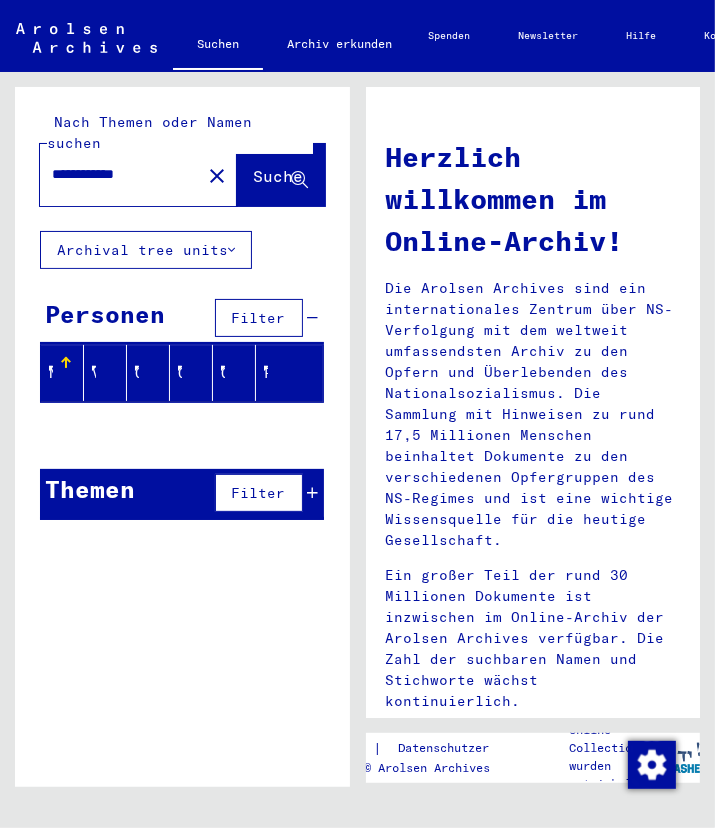 scroll, scrollTop: 0, scrollLeft: 0, axis: both 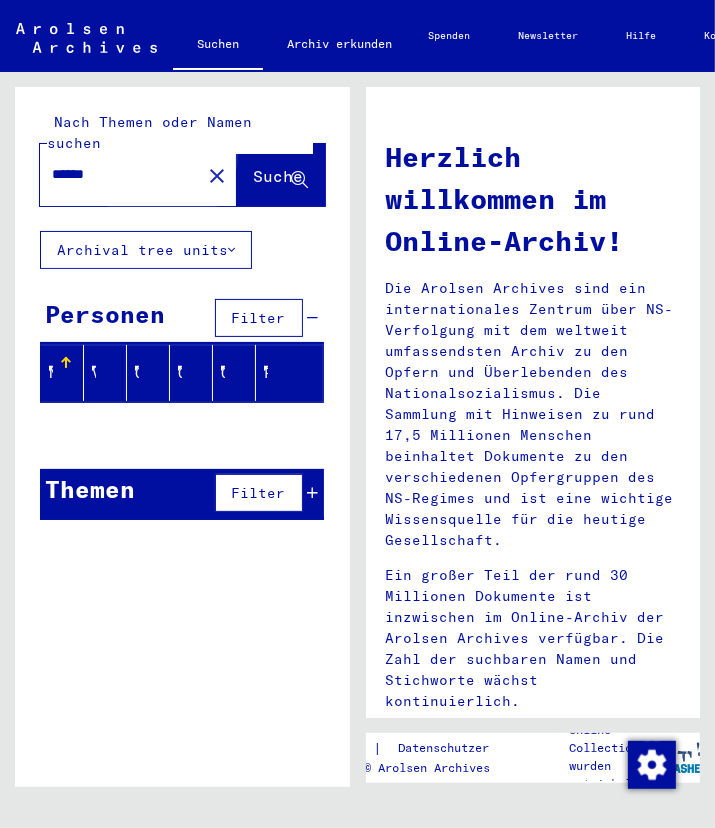 click on "Suche" at bounding box center [279, 176] 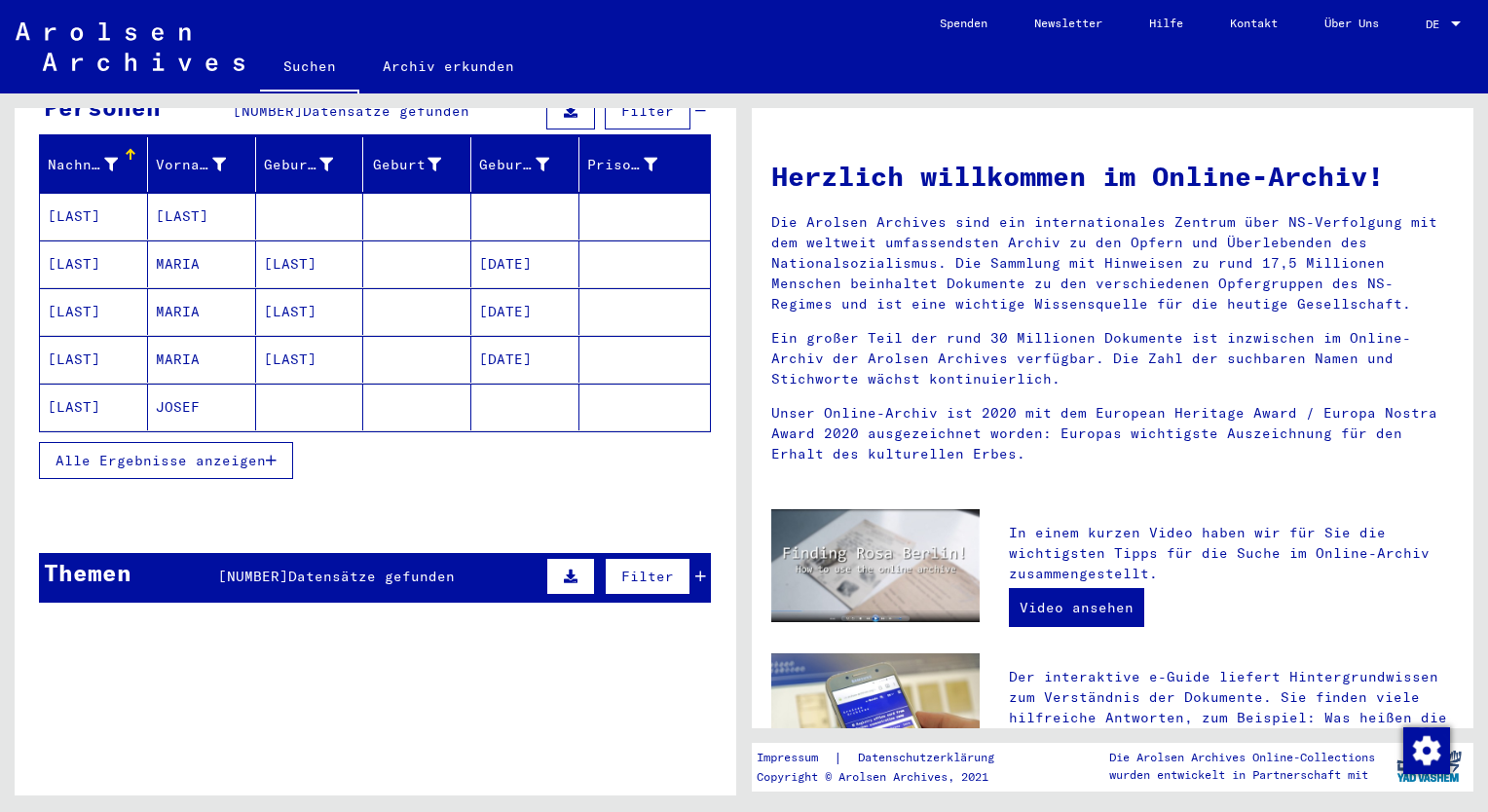 scroll, scrollTop: 225, scrollLeft: 0, axis: vertical 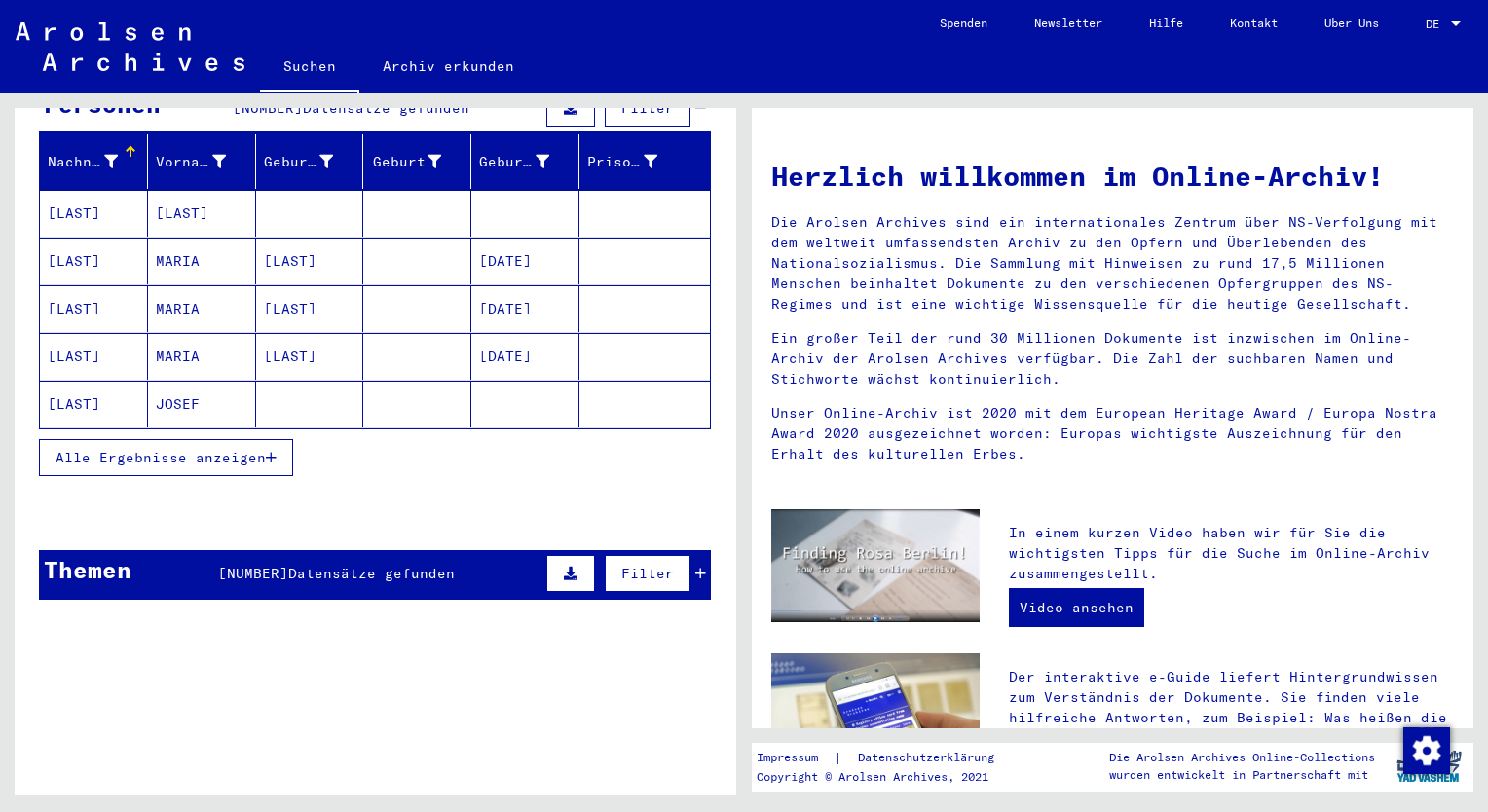 click on "Alle Ergebnisse anzeigen" at bounding box center [161, 458] 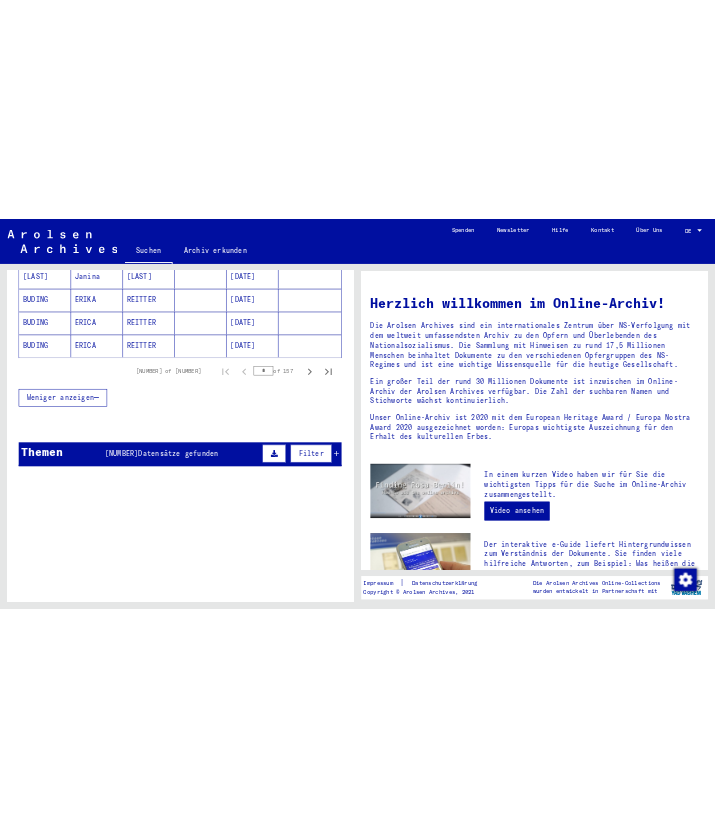 scroll, scrollTop: 0, scrollLeft: 0, axis: both 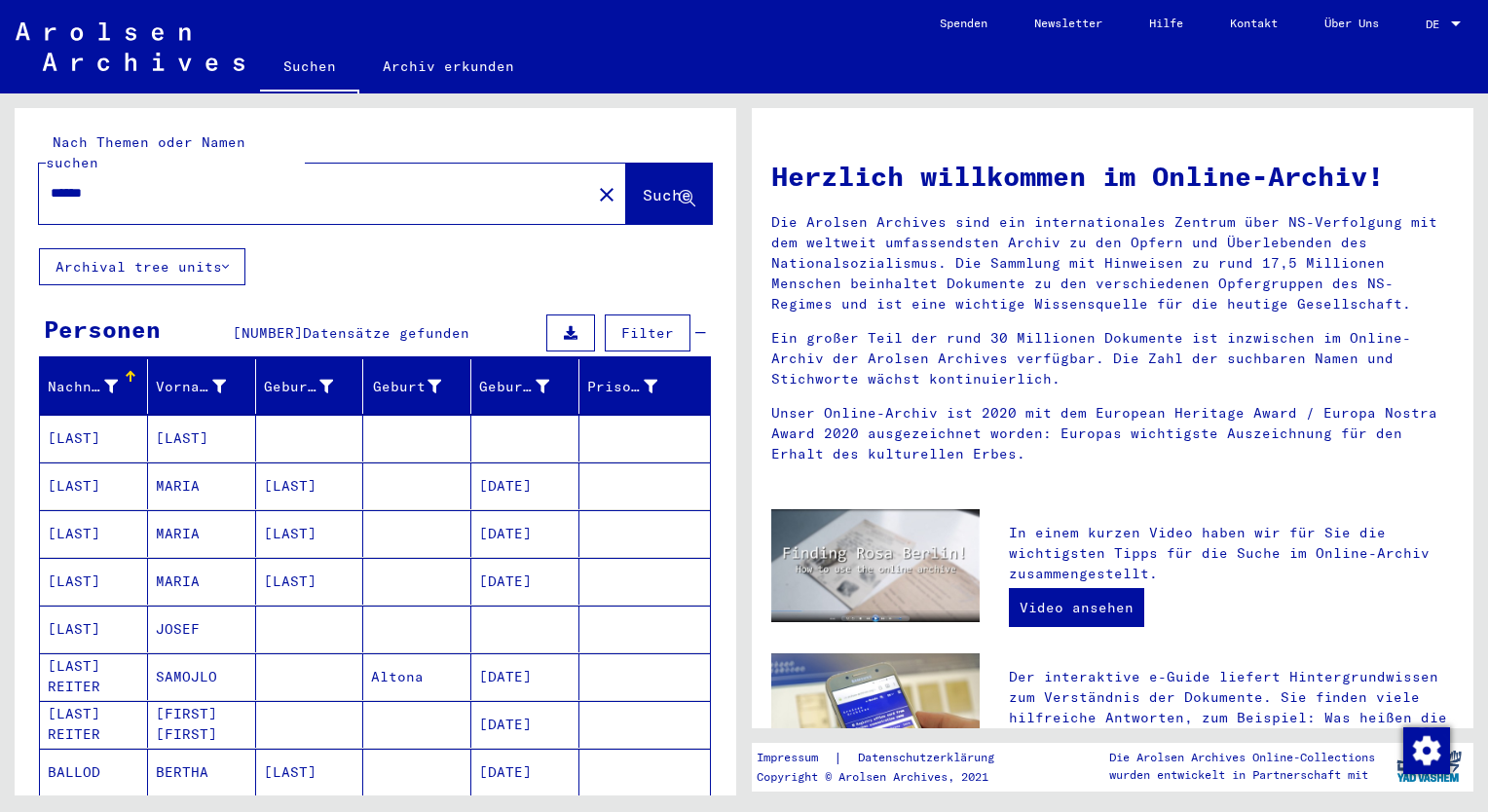 click on "******" at bounding box center (287, 193) 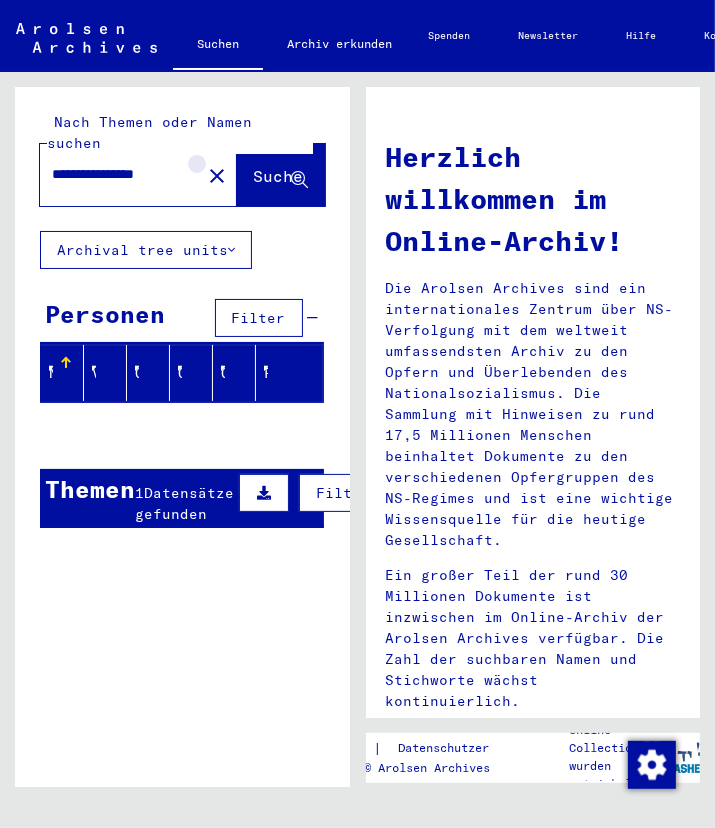 click on "close" at bounding box center [217, 176] 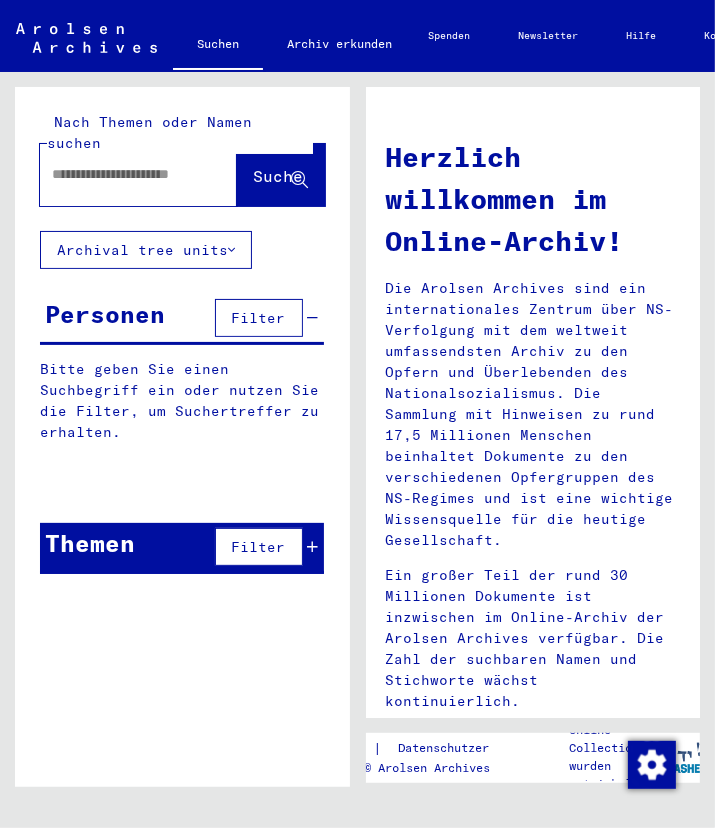 click at bounding box center [130, 174] 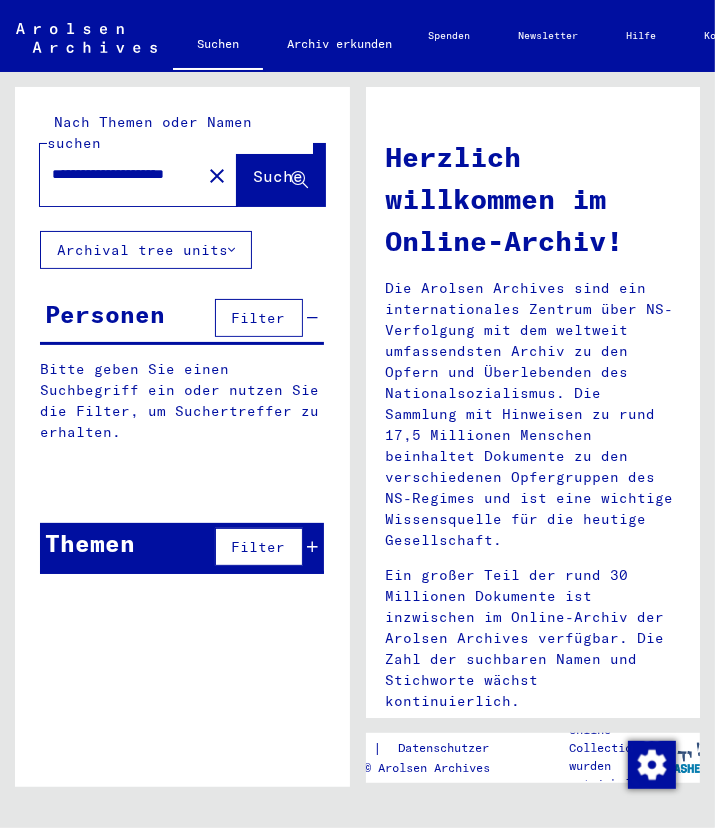 scroll, scrollTop: 0, scrollLeft: 75, axis: horizontal 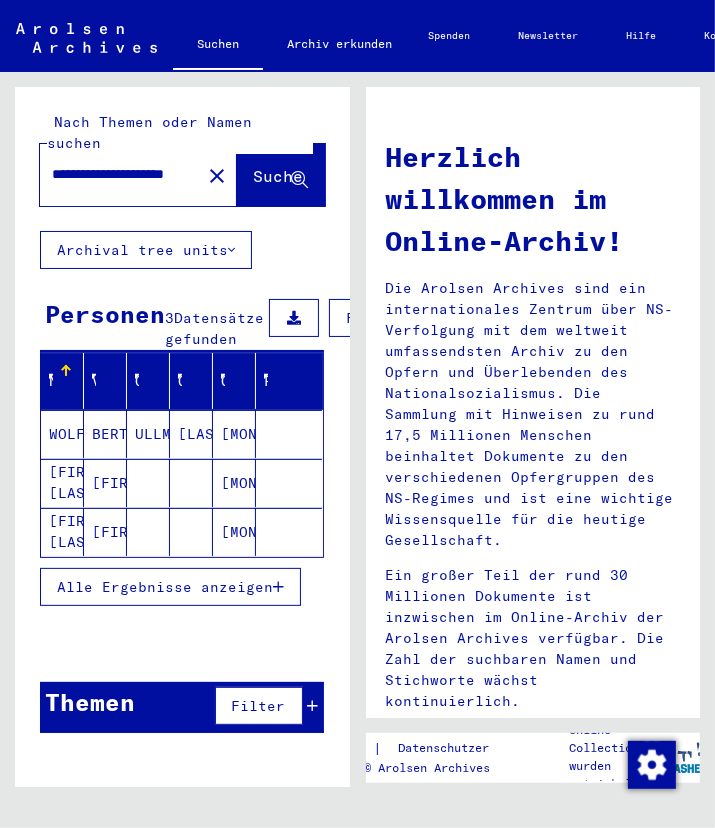 click on "Alle Ergebnisse anzeigen" at bounding box center [165, 587] 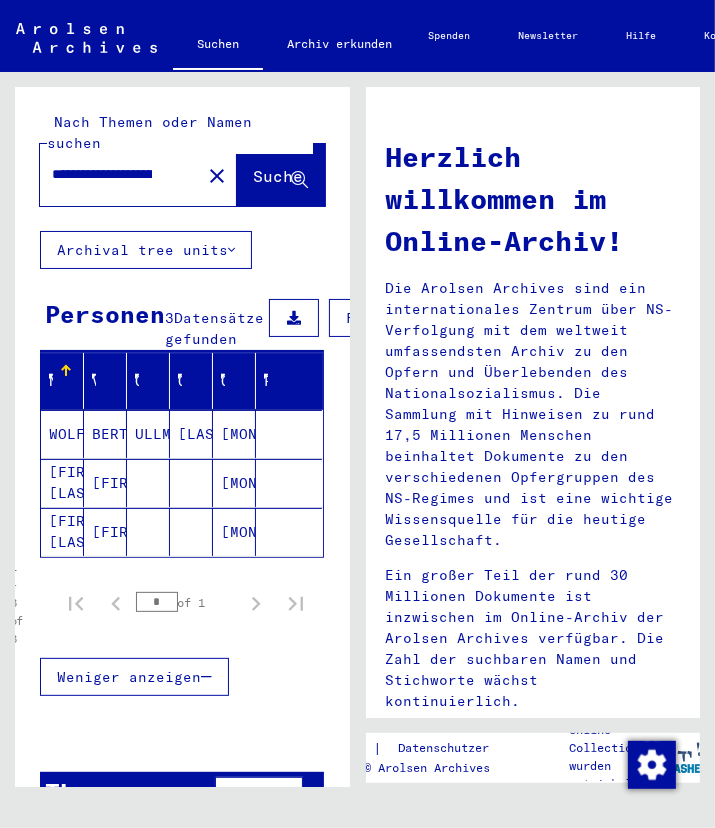click on "WOLF" at bounding box center (62, 434) 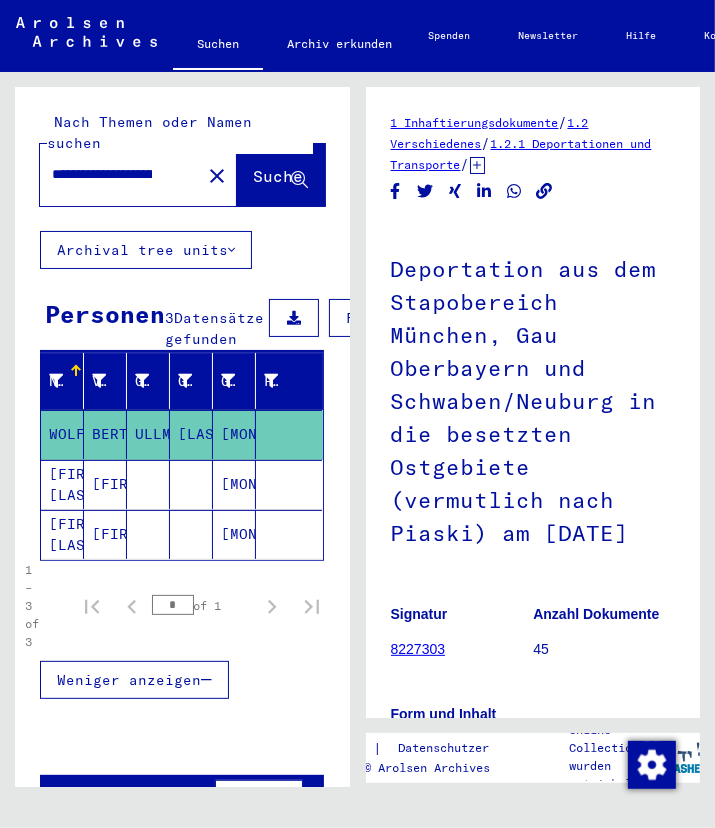 scroll, scrollTop: 0, scrollLeft: 0, axis: both 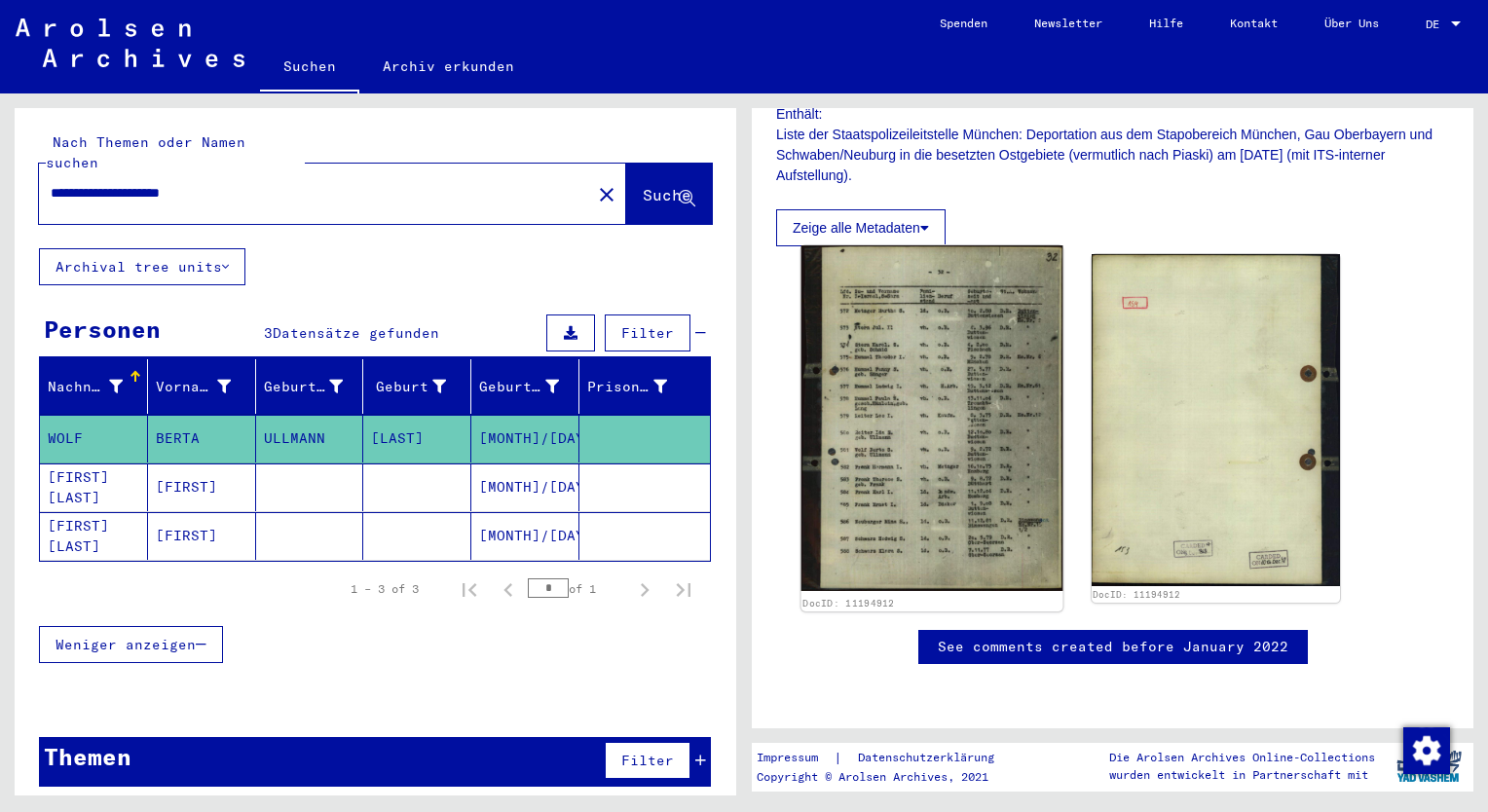 click at bounding box center [932, 418] 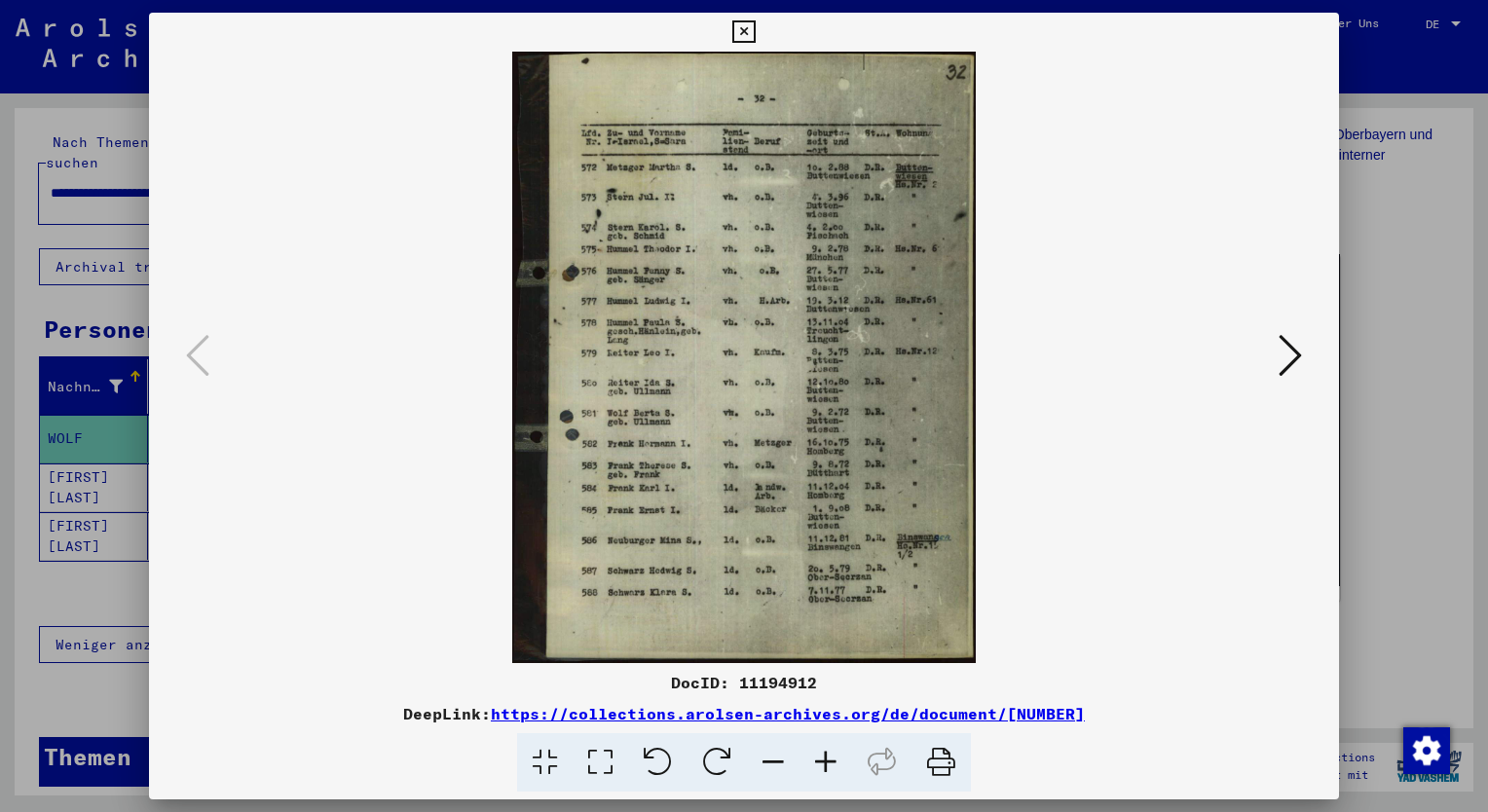 click at bounding box center [743, 32] 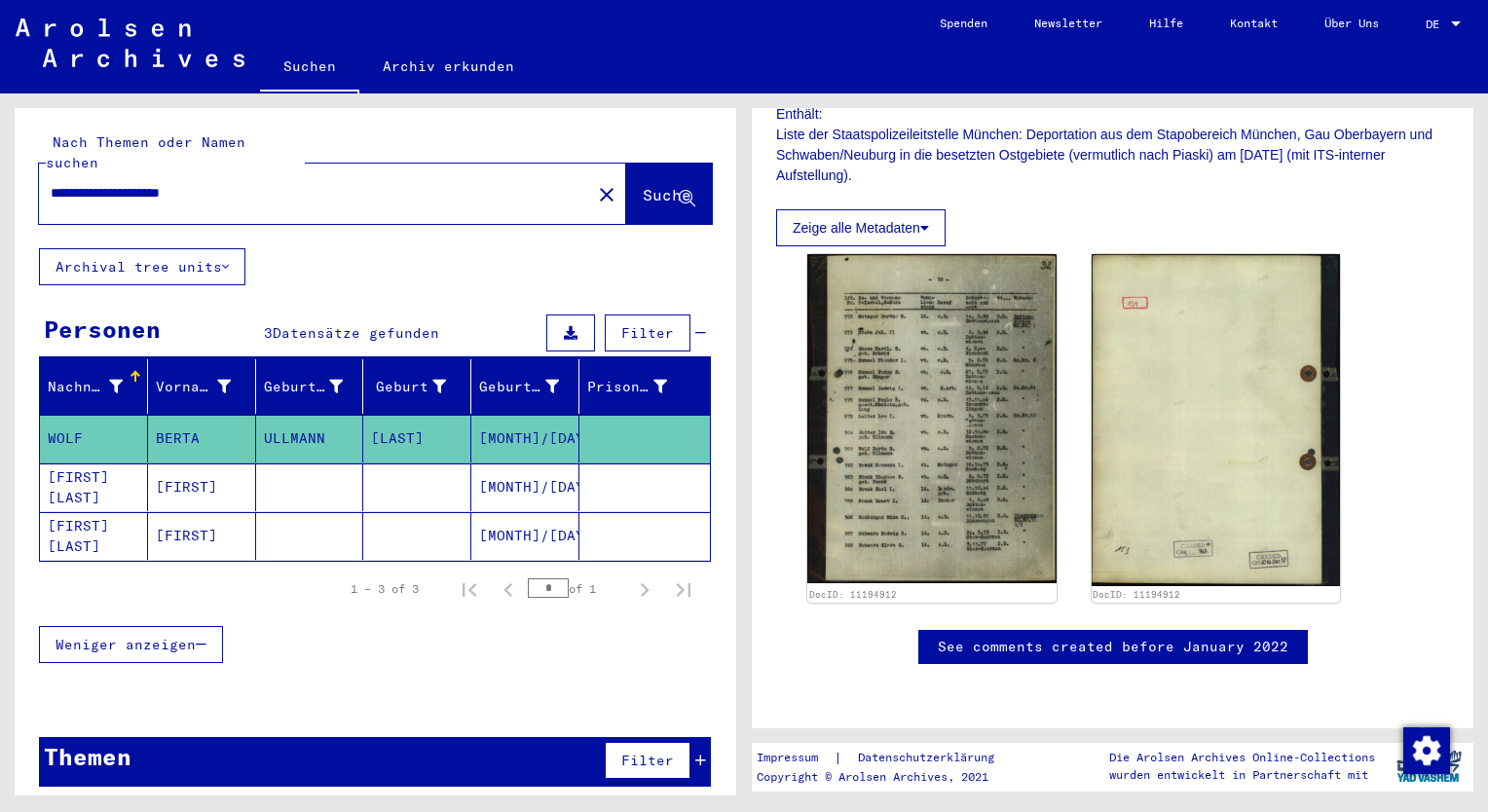 click at bounding box center (310, 438) 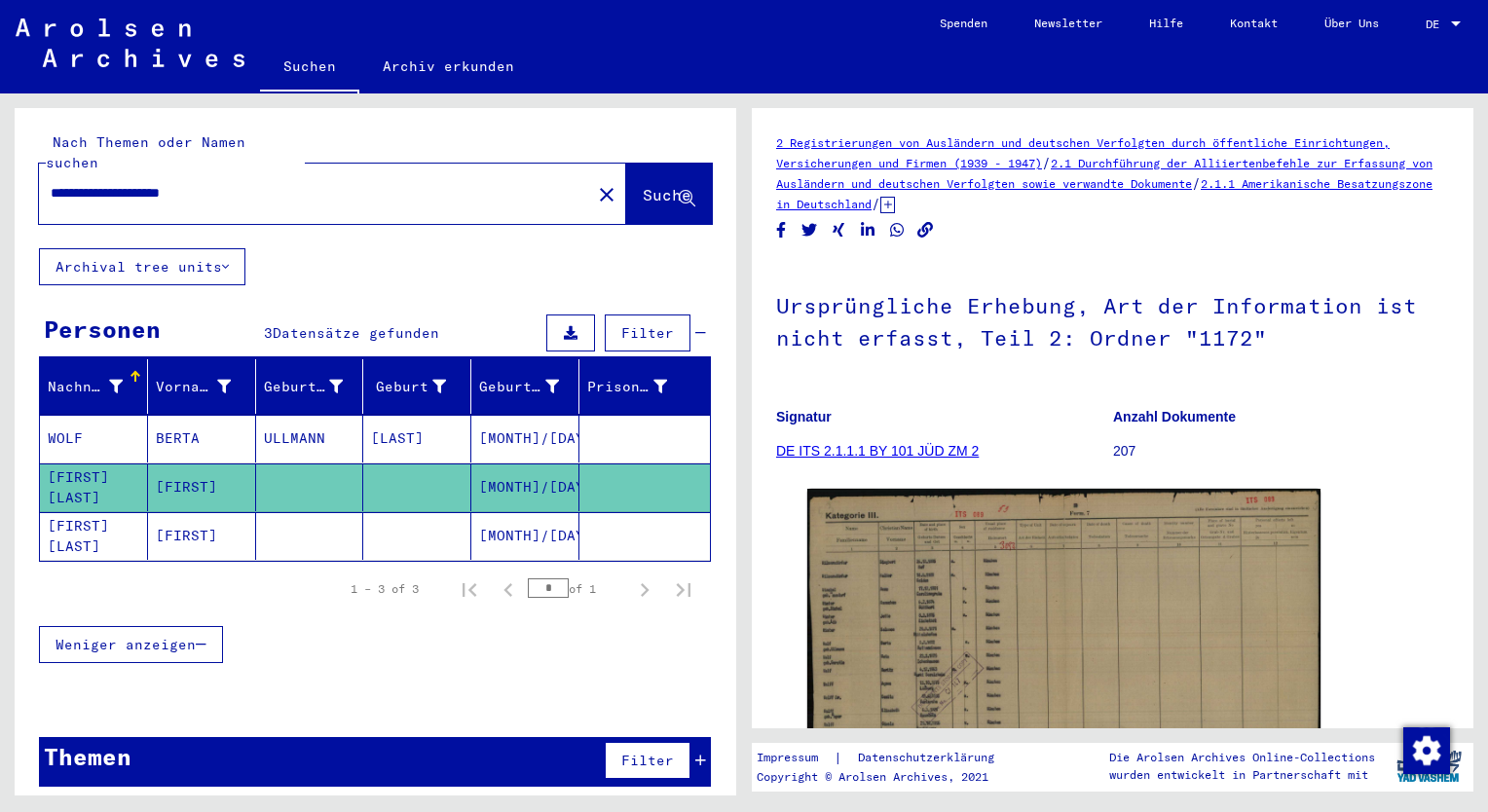 scroll, scrollTop: 0, scrollLeft: 0, axis: both 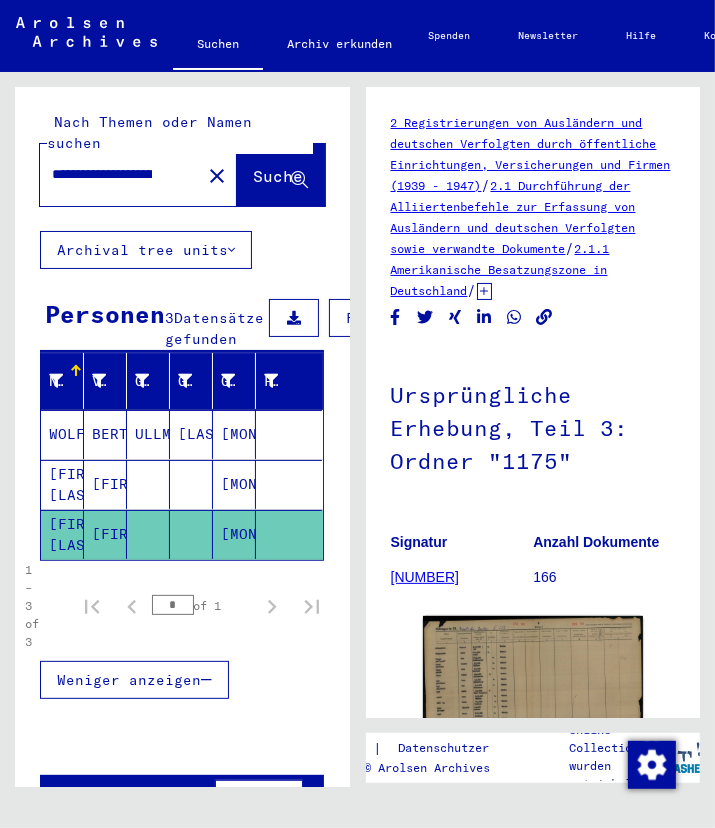 click on "**********" at bounding box center (102, 174) 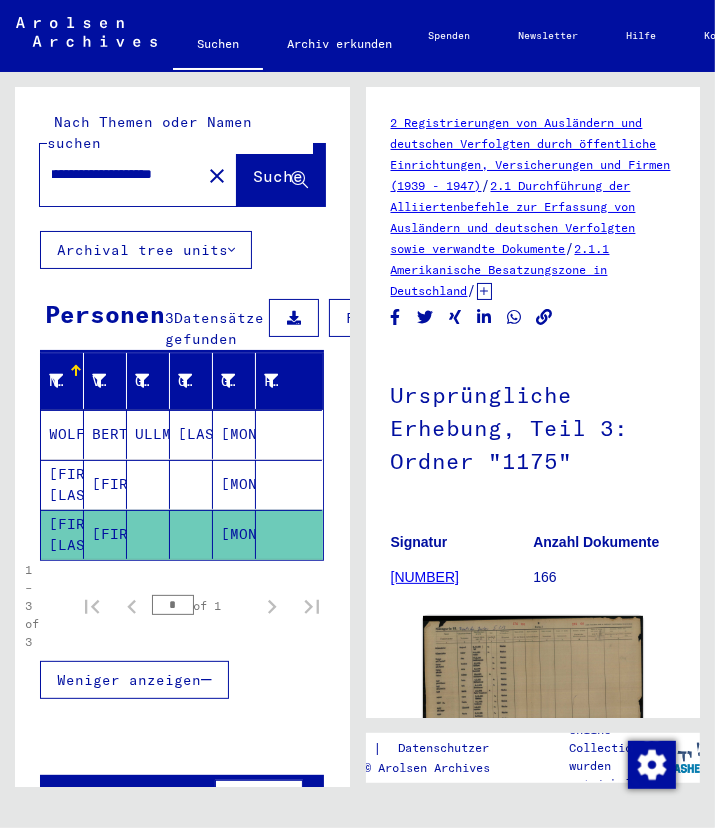 scroll, scrollTop: 0, scrollLeft: 81, axis: horizontal 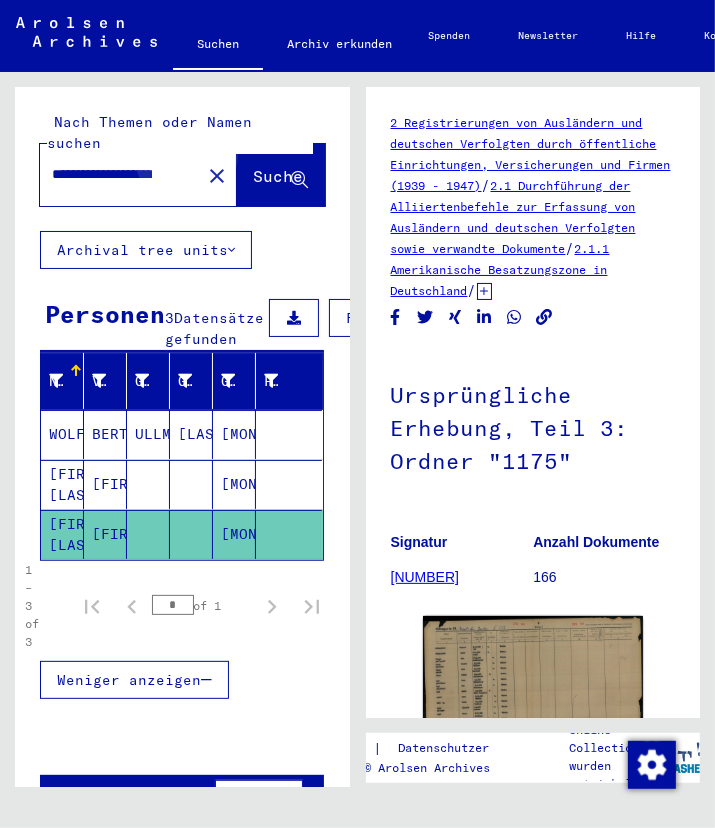 click on "Suche" at bounding box center [279, 176] 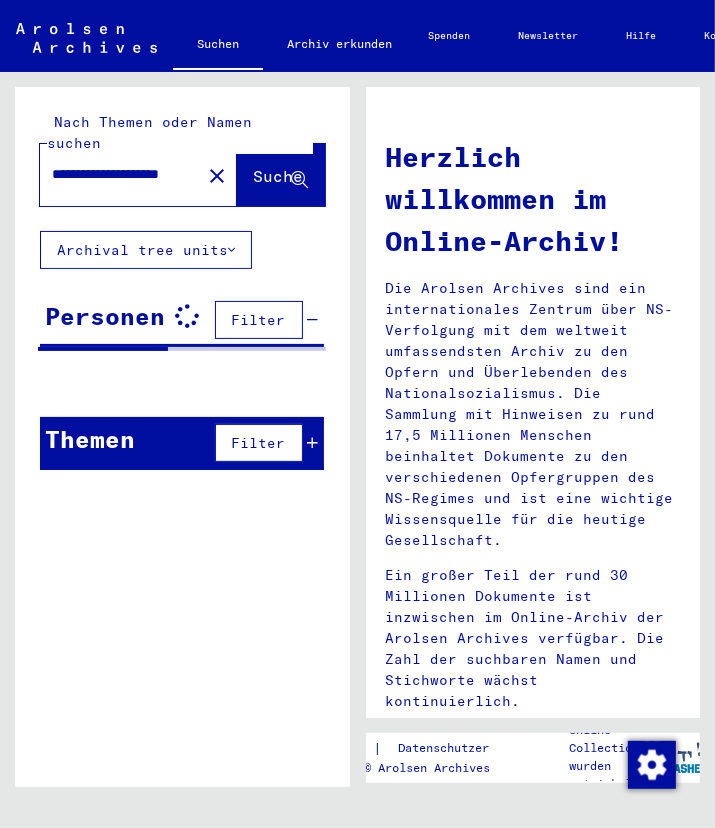 click on "**********" at bounding box center (110, 174) 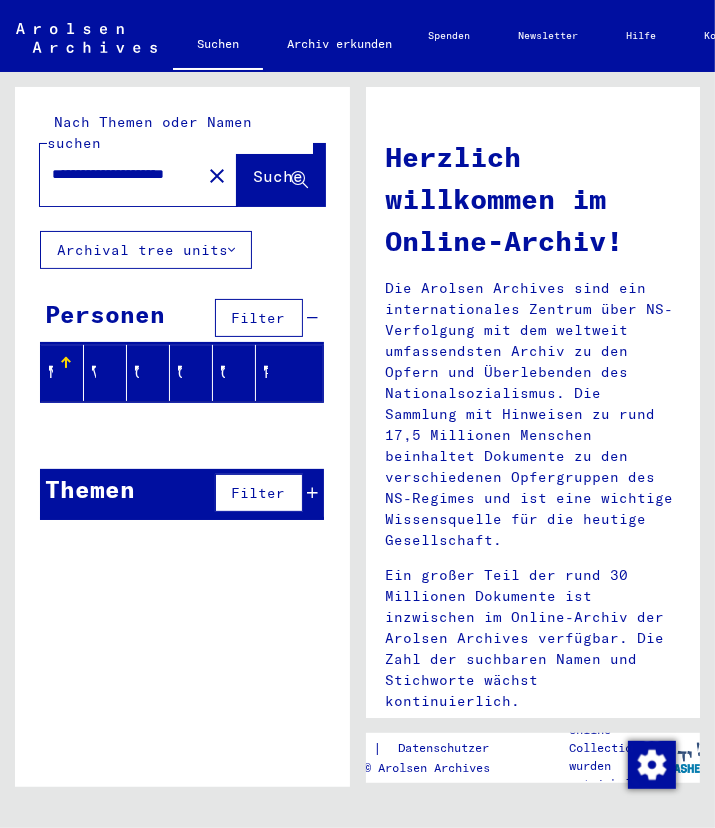 scroll, scrollTop: 0, scrollLeft: 75, axis: horizontal 